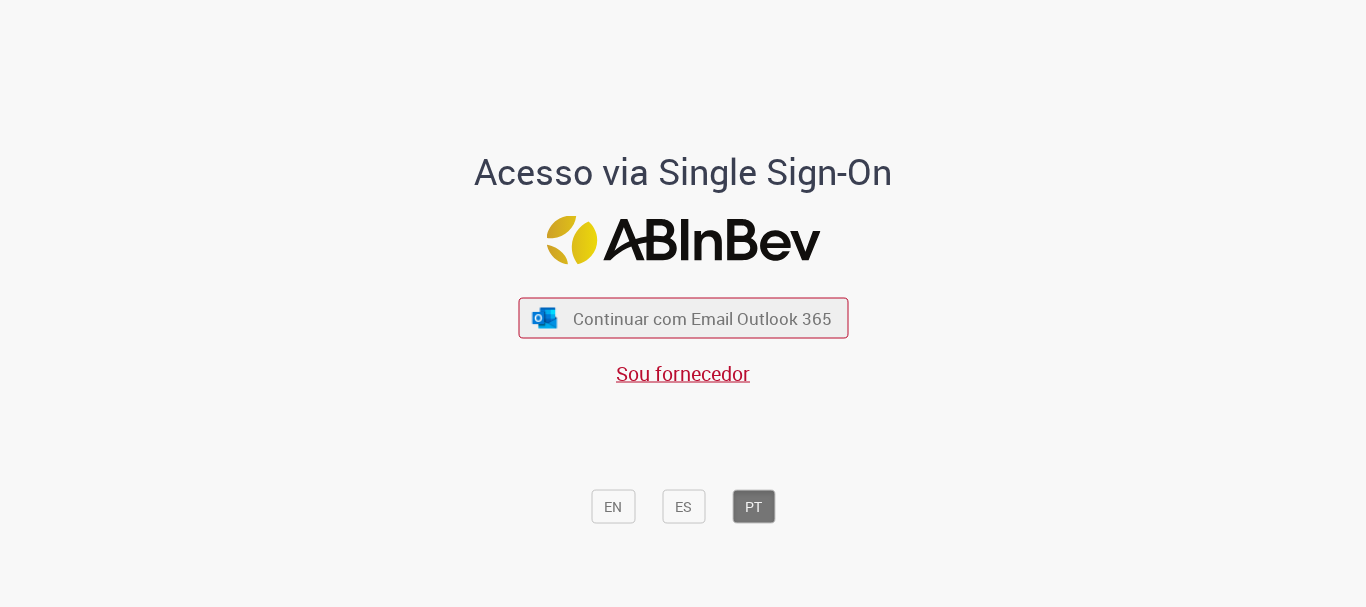 scroll, scrollTop: 0, scrollLeft: 0, axis: both 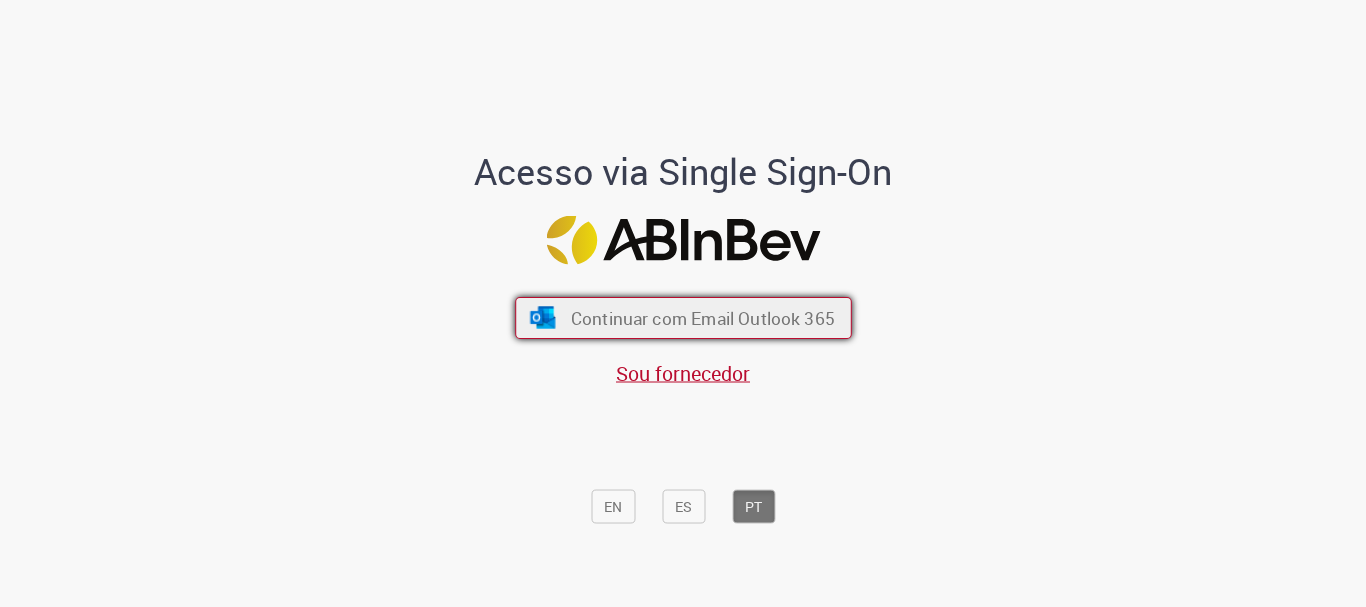click on "Continuar com Email Outlook 365" at bounding box center [702, 318] 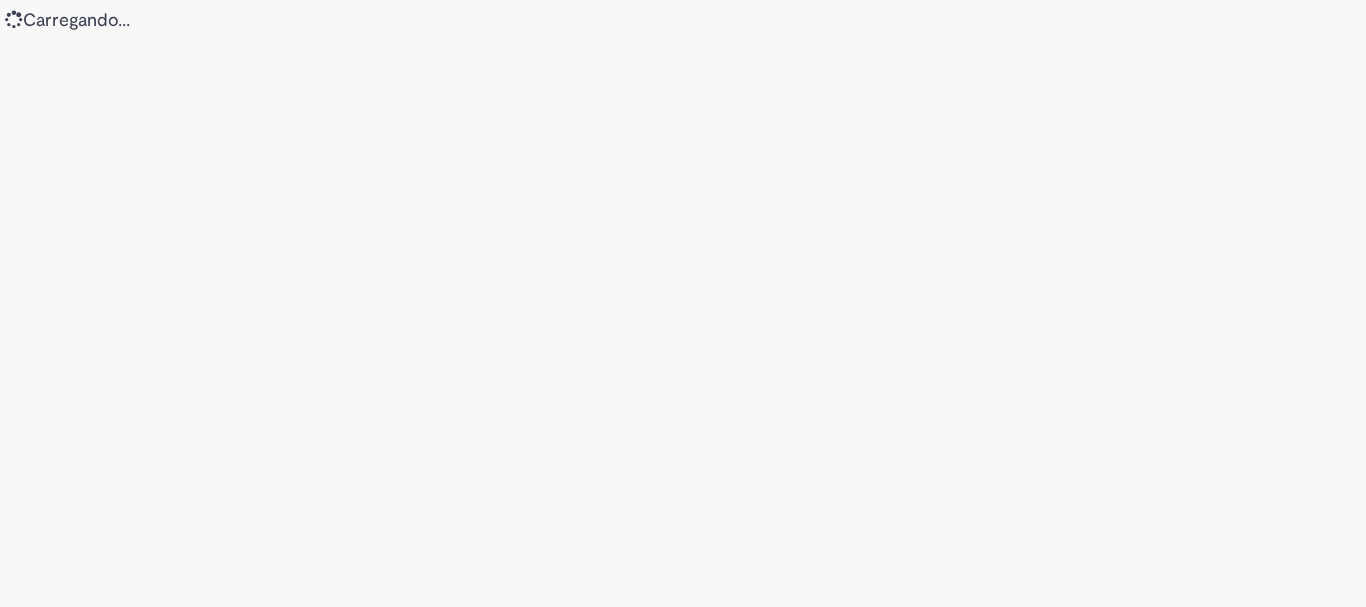 scroll, scrollTop: 0, scrollLeft: 0, axis: both 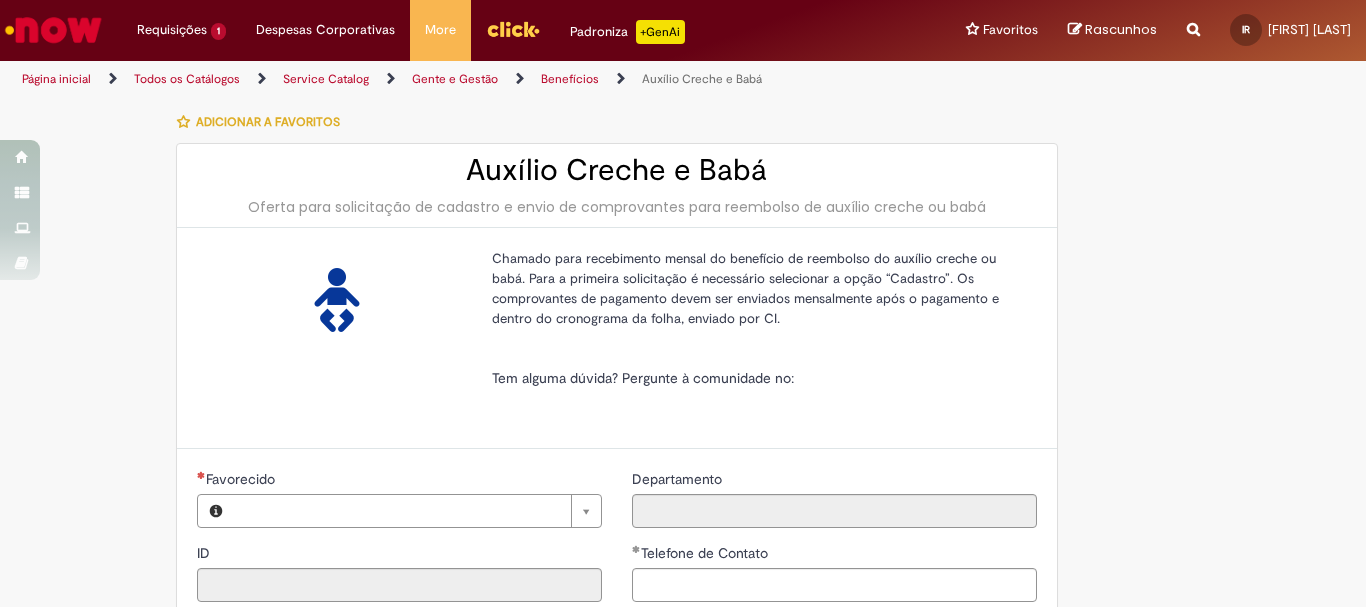 type on "********" 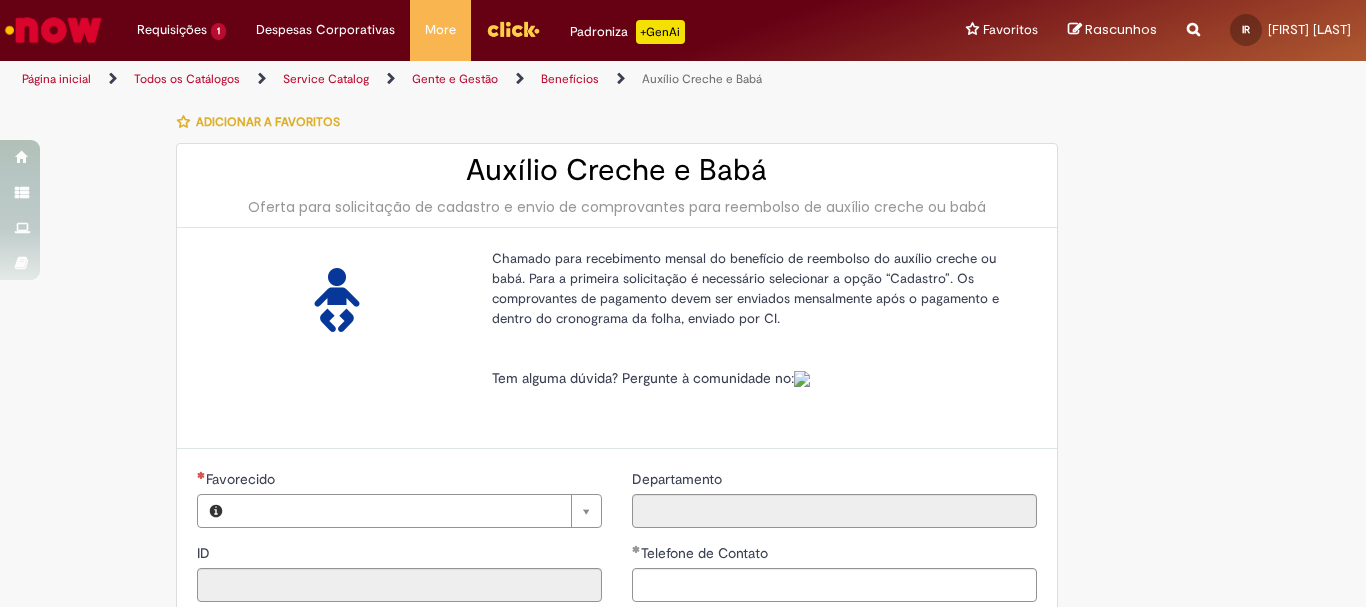 type on "**********" 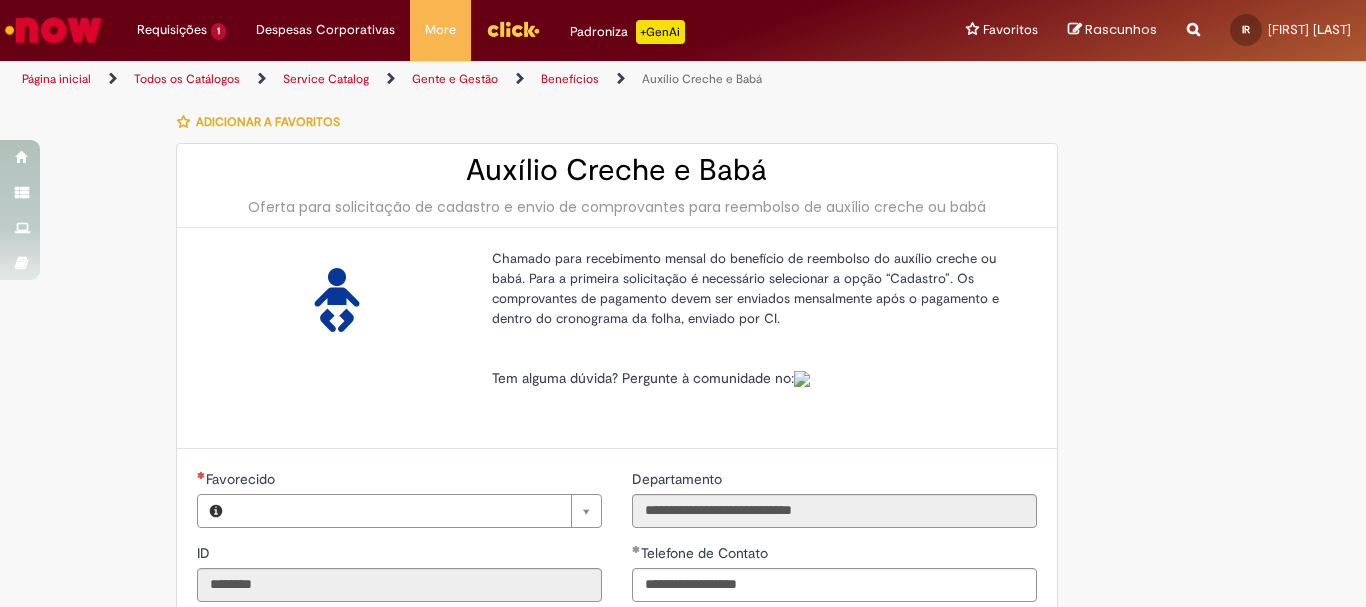 type on "**********" 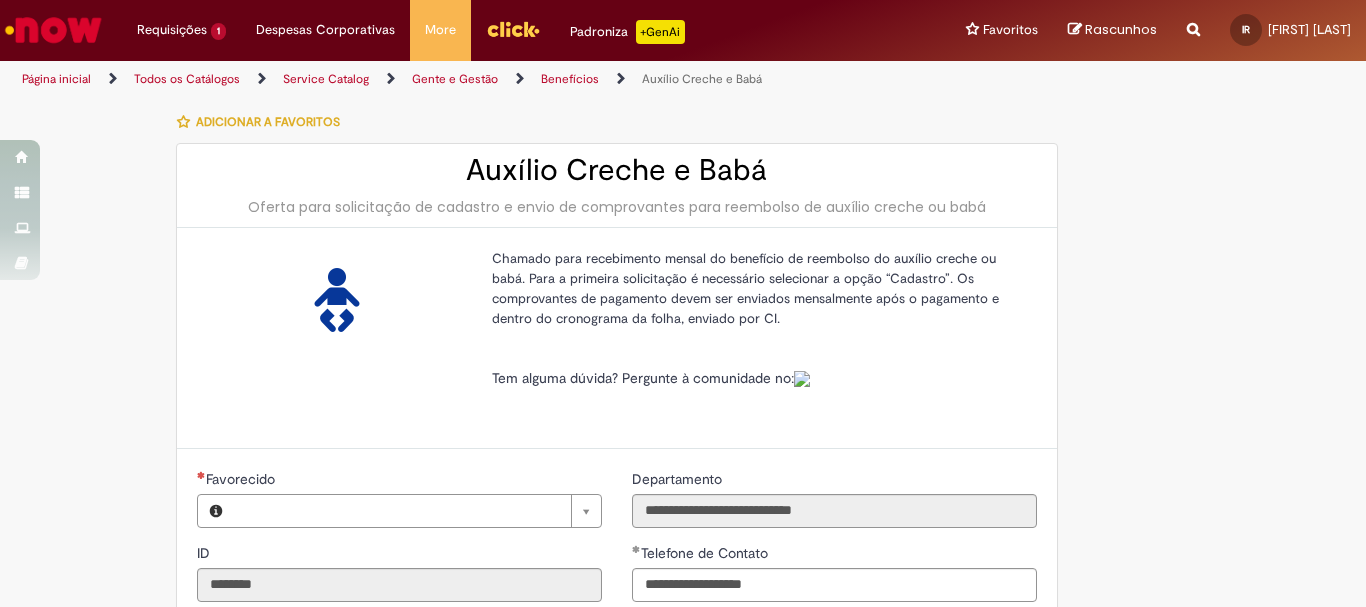 type on "**********" 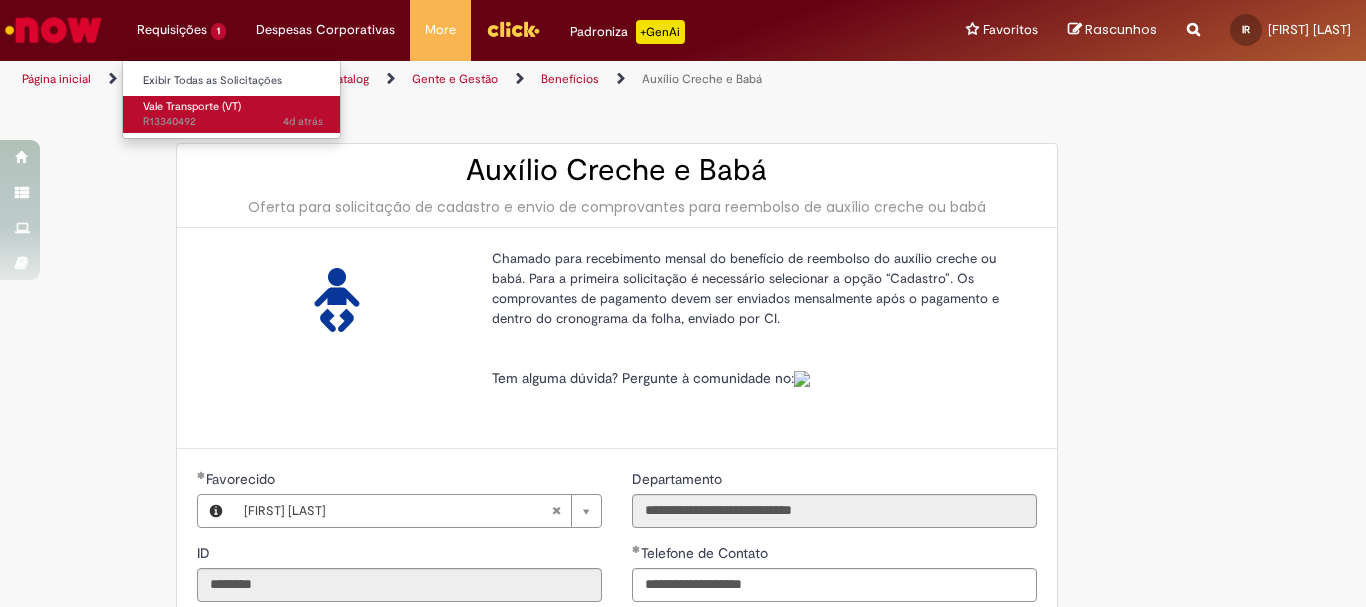 click on "Vale Transporte (VT)" at bounding box center [192, 106] 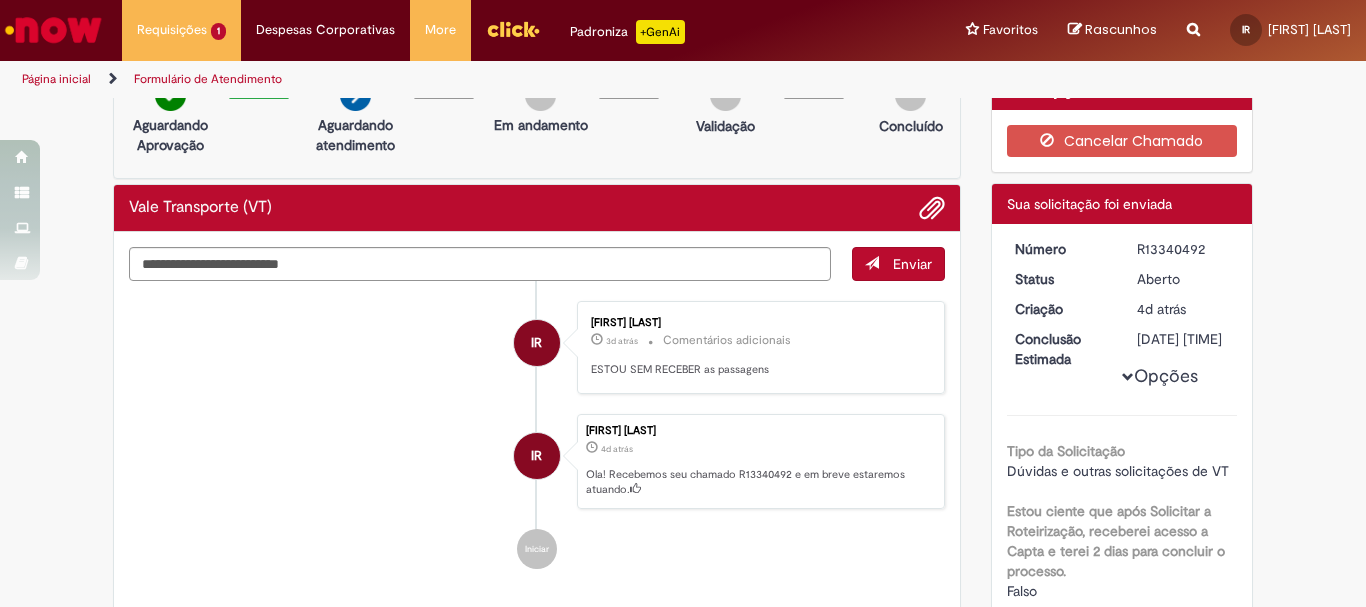 scroll, scrollTop: 0, scrollLeft: 0, axis: both 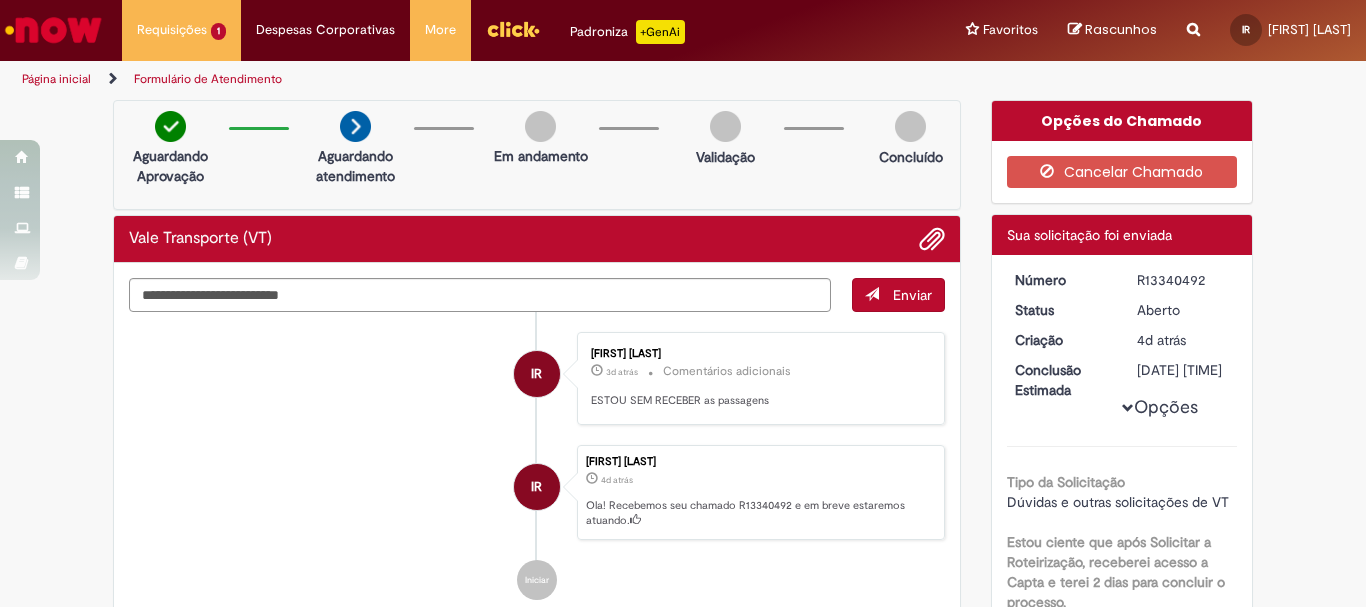 click at bounding box center (53, 30) 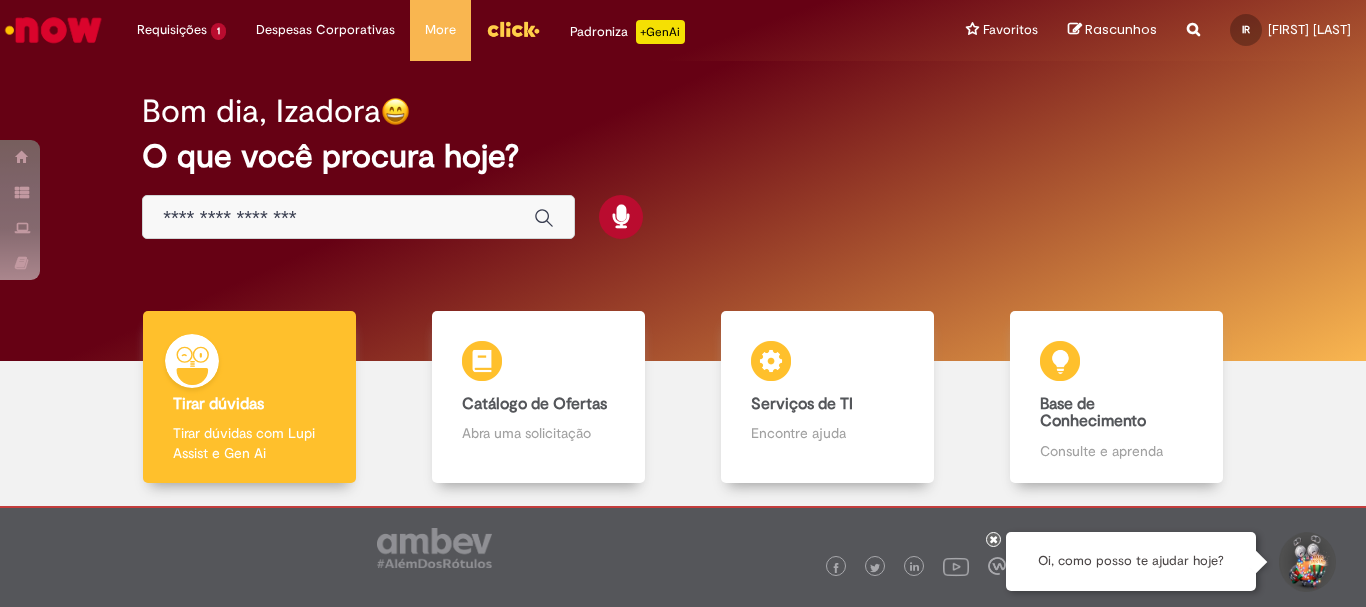 scroll, scrollTop: 0, scrollLeft: 0, axis: both 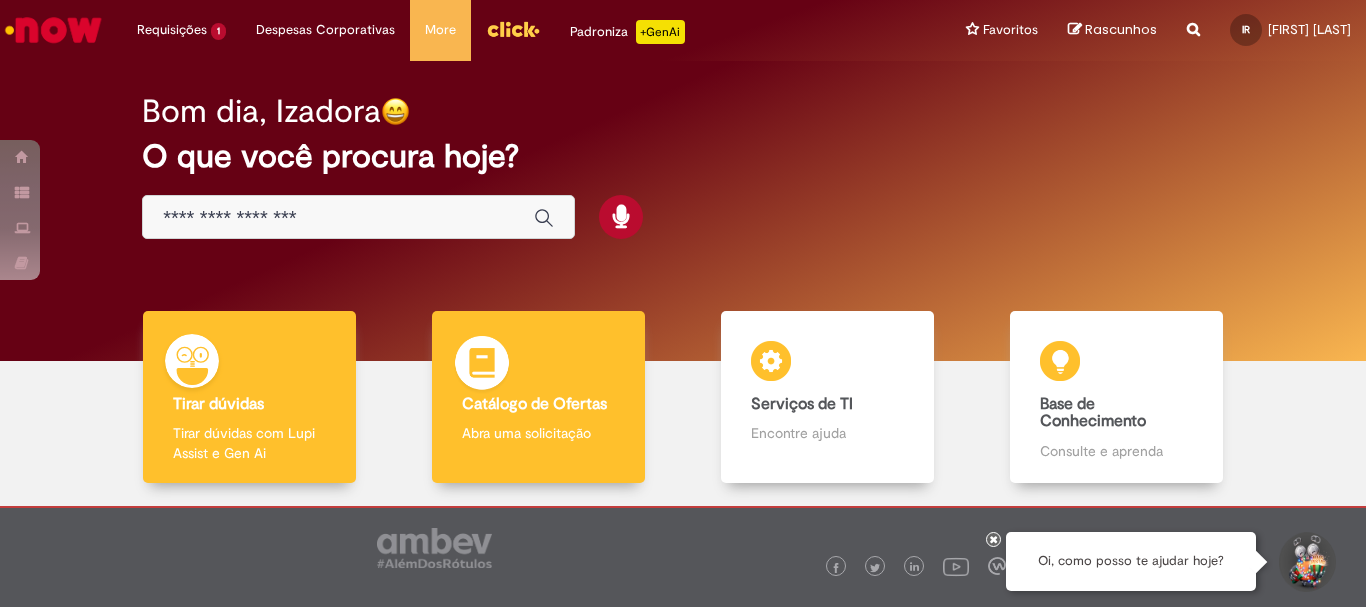 click on "Catálogo de Ofertas" at bounding box center [534, 404] 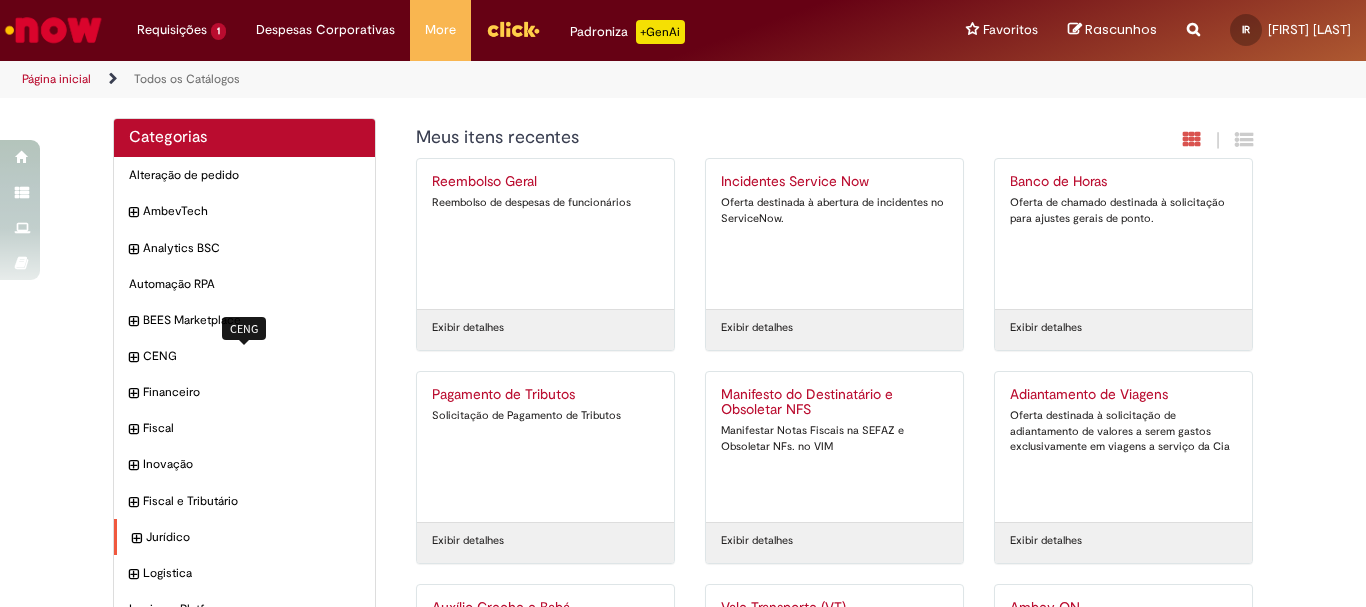 scroll, scrollTop: 191, scrollLeft: 0, axis: vertical 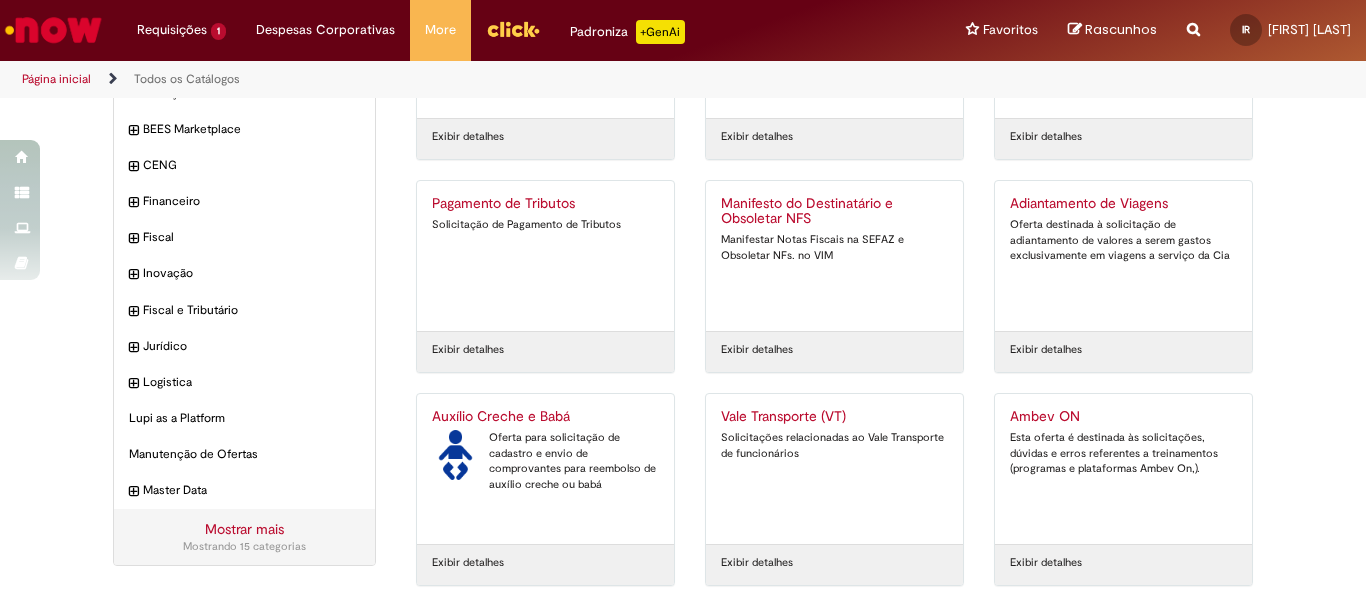click on "Solicitações relacionadas ao Vale Transporte de funcionários" at bounding box center [834, 445] 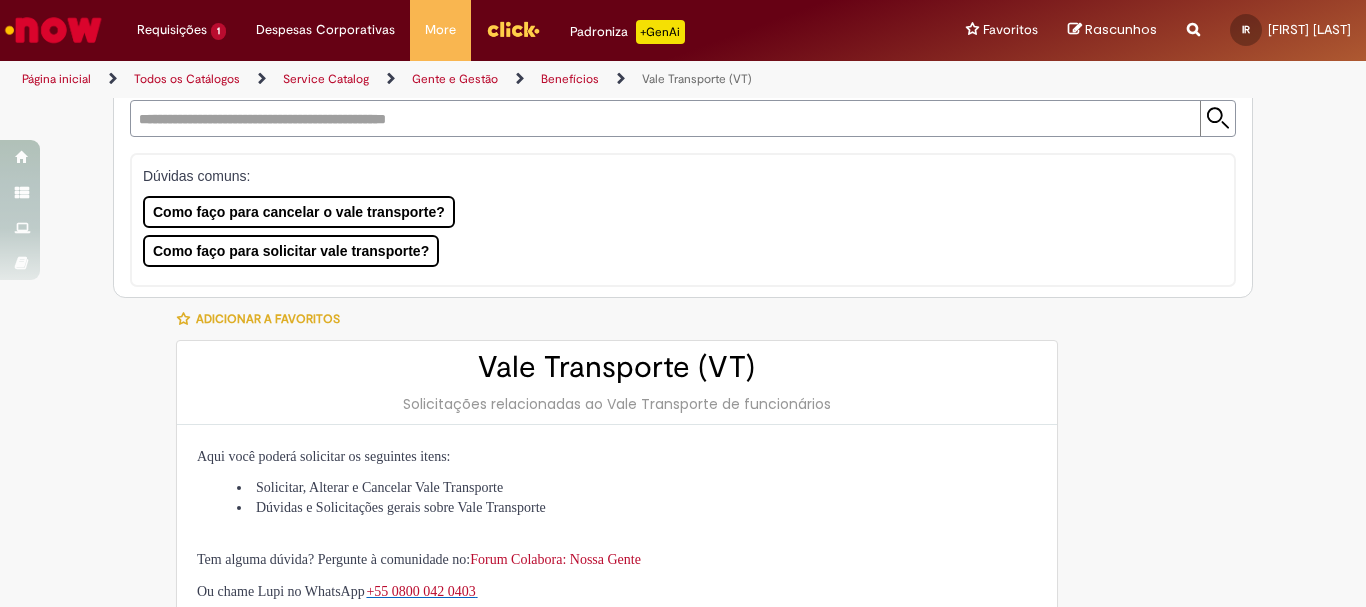 scroll, scrollTop: 0, scrollLeft: 0, axis: both 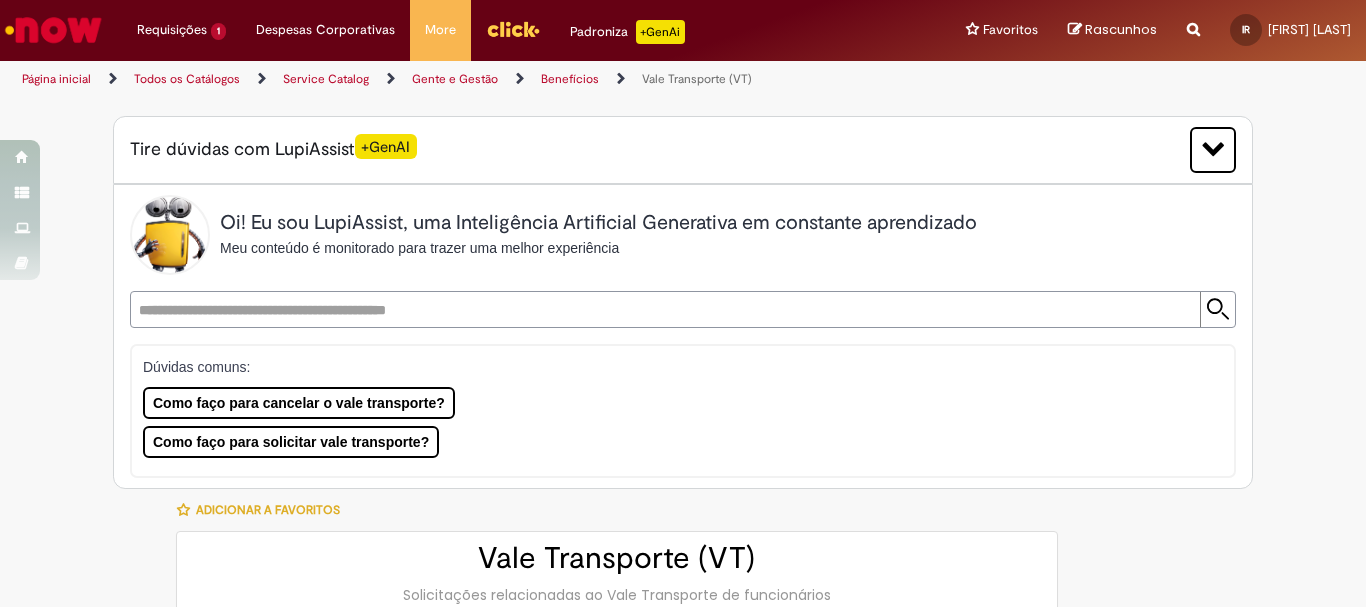 type on "********" 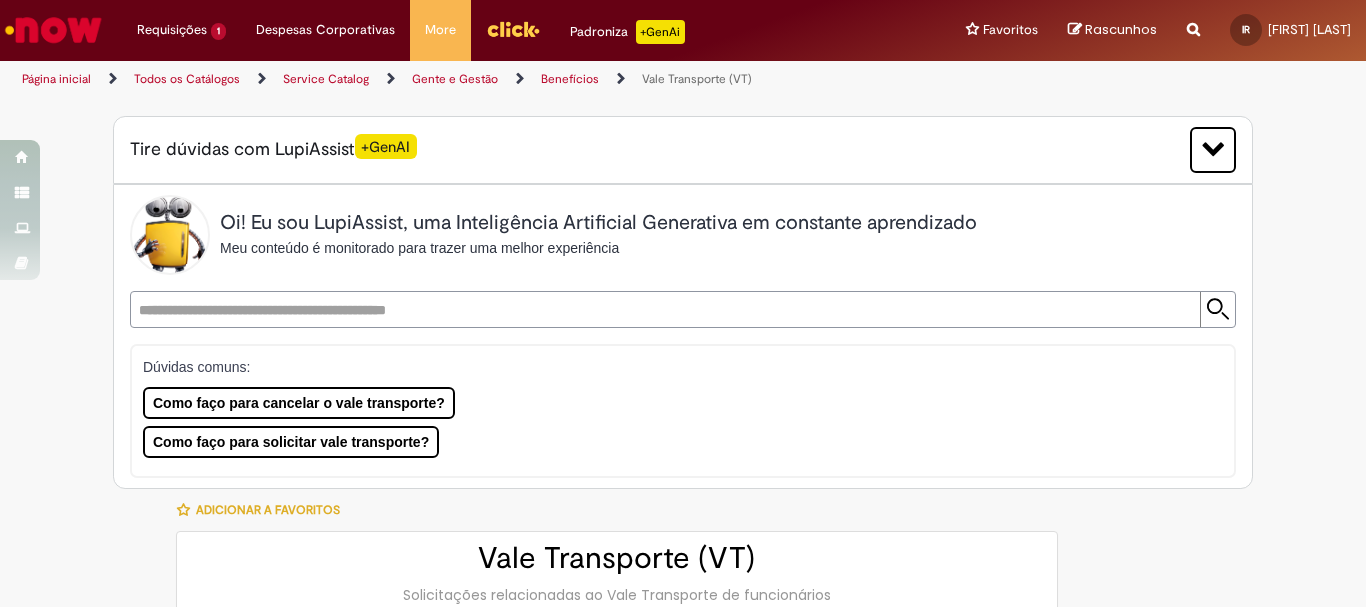 type on "**********" 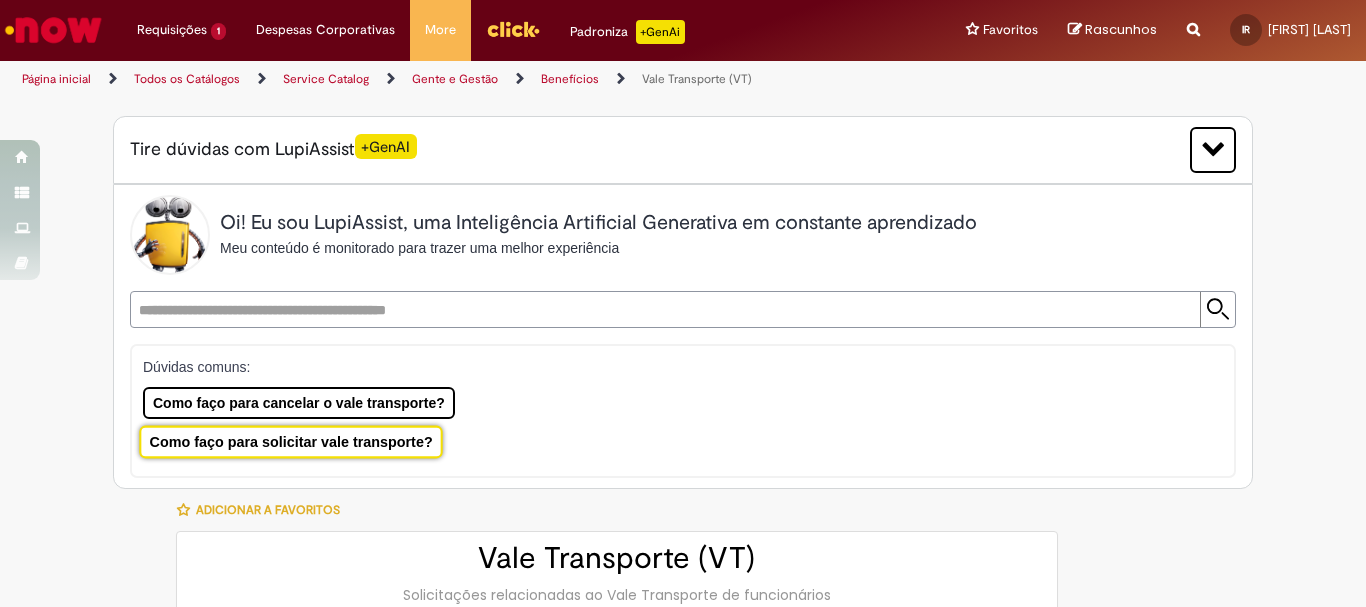 type on "**********" 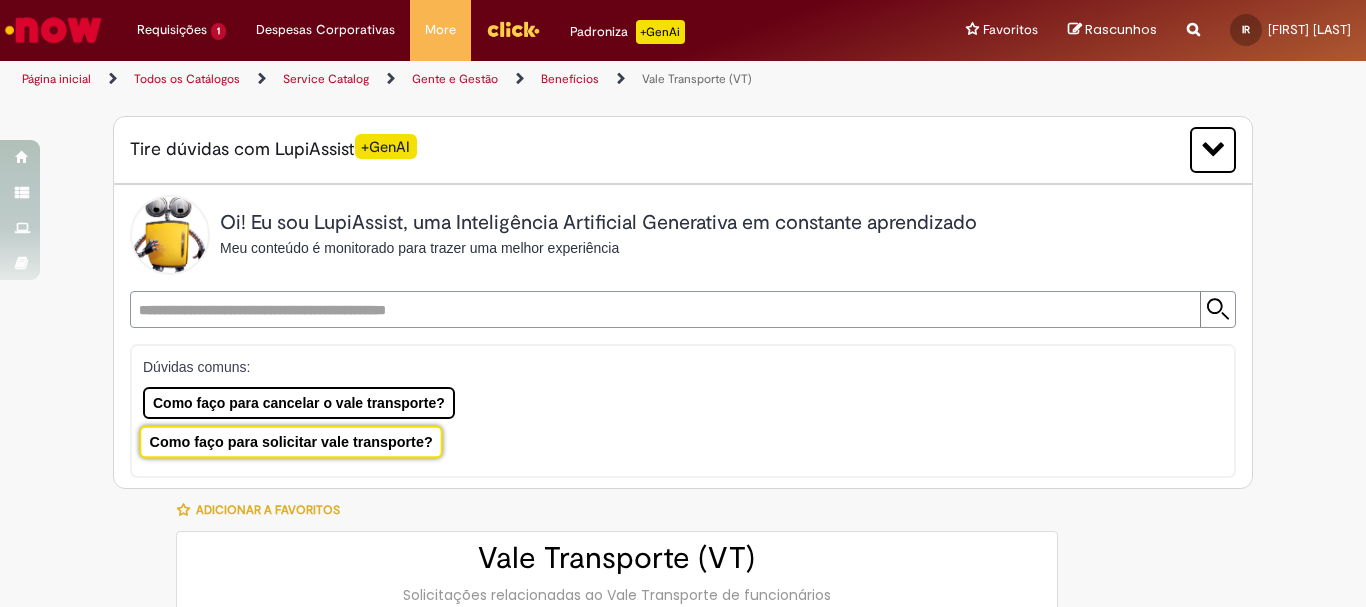 type on "**********" 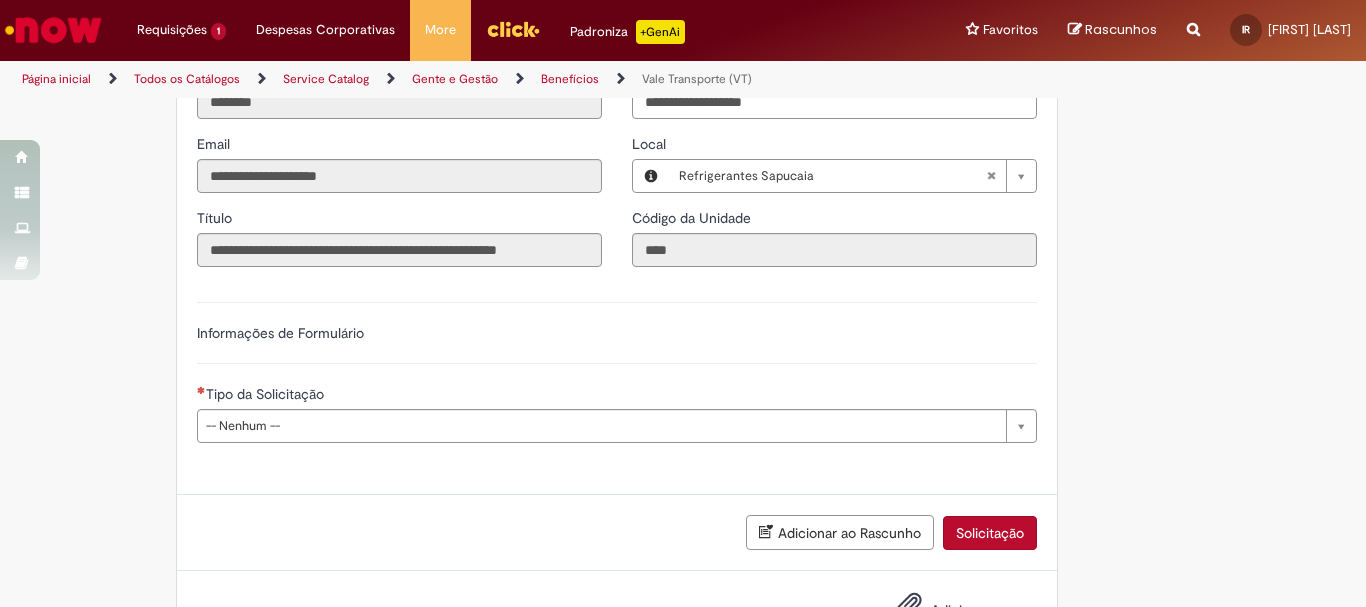 scroll, scrollTop: 975, scrollLeft: 0, axis: vertical 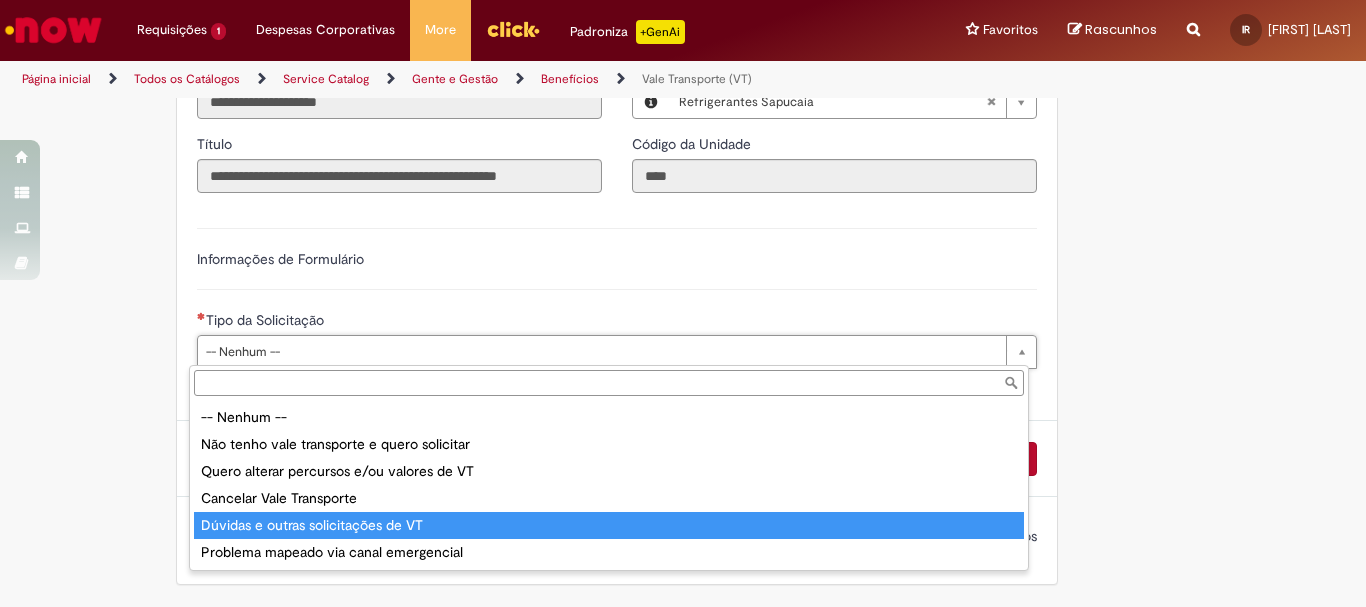 type on "**********" 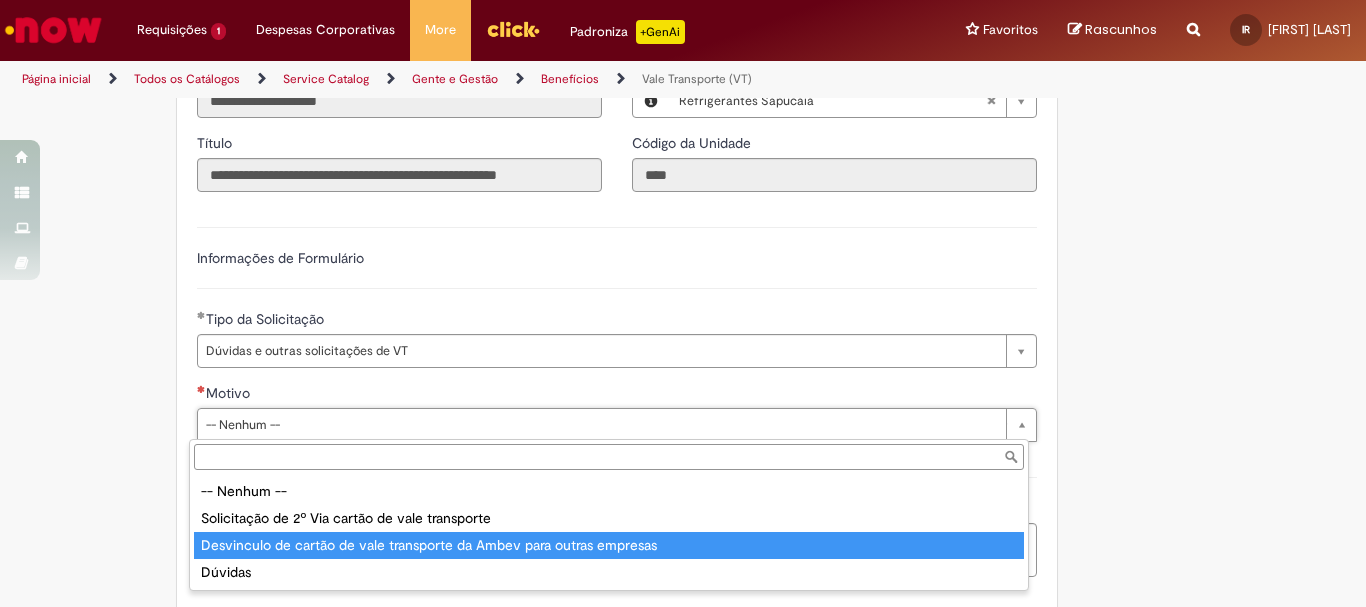 type on "**********" 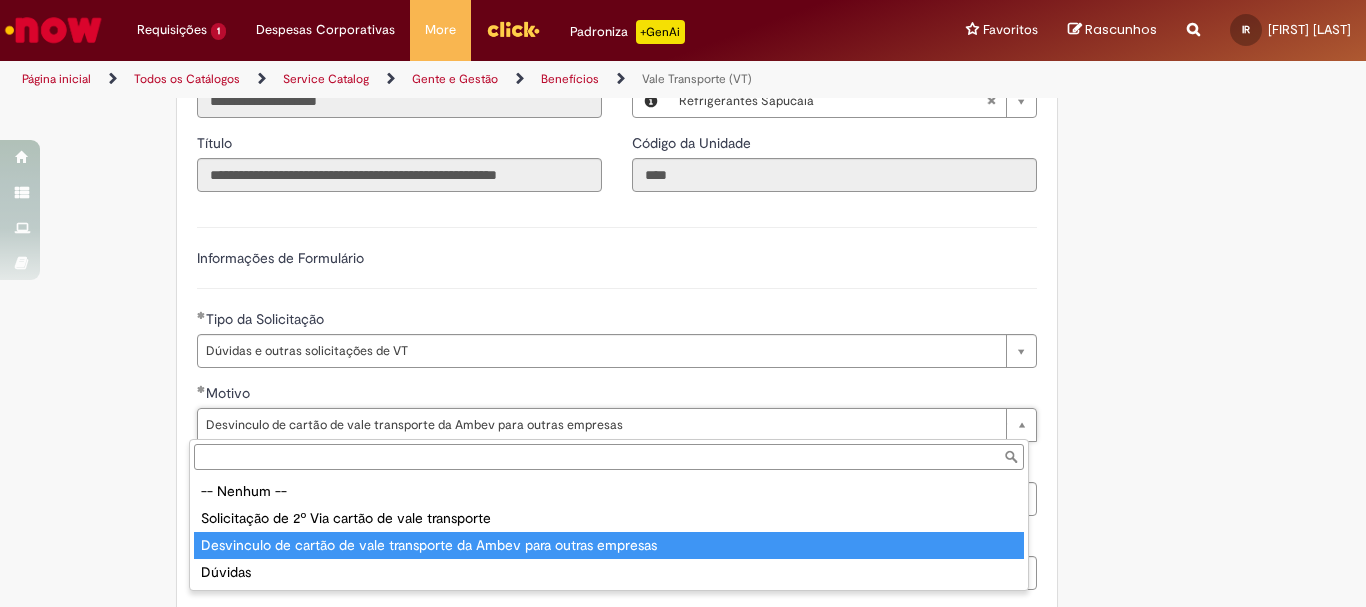 type on "**********" 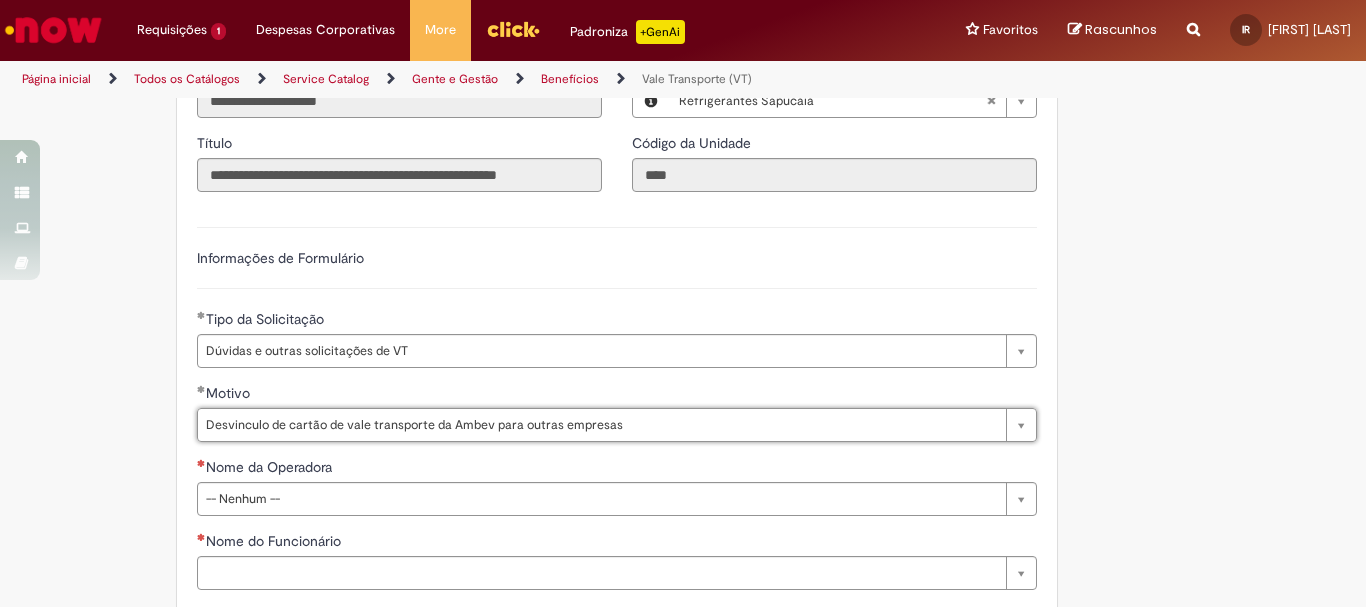scroll, scrollTop: 0, scrollLeft: 455, axis: horizontal 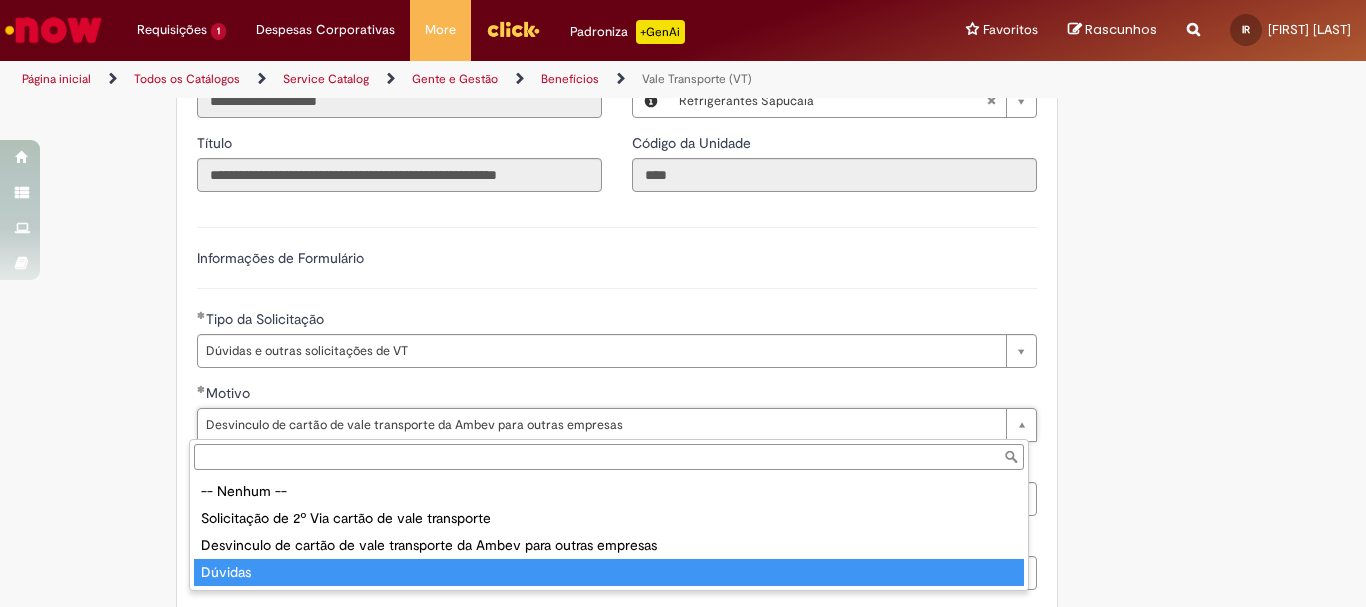 type on "*******" 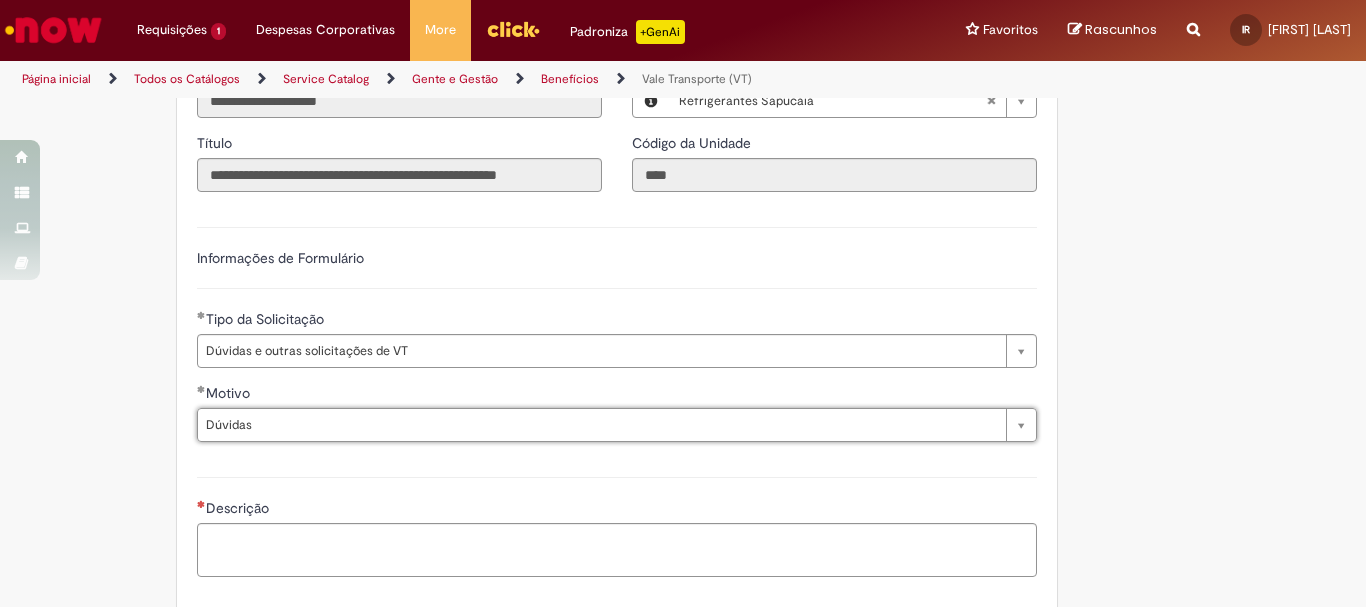scroll, scrollTop: 0, scrollLeft: 49, axis: horizontal 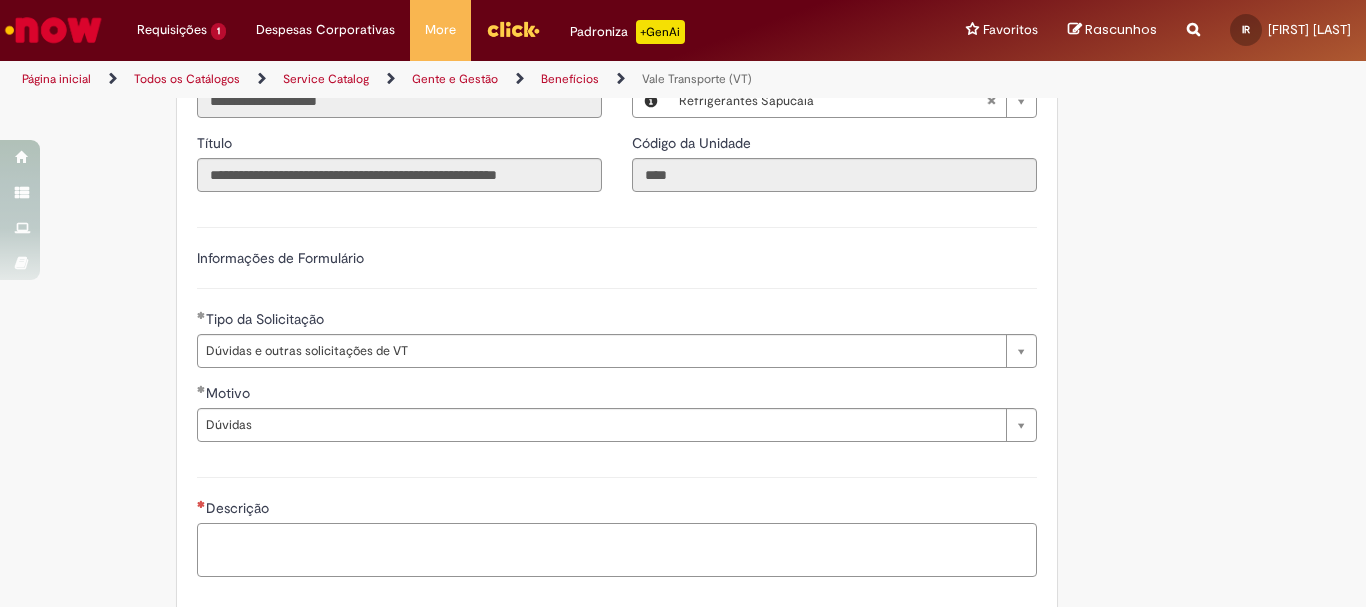 click on "Descrição" at bounding box center [617, 550] 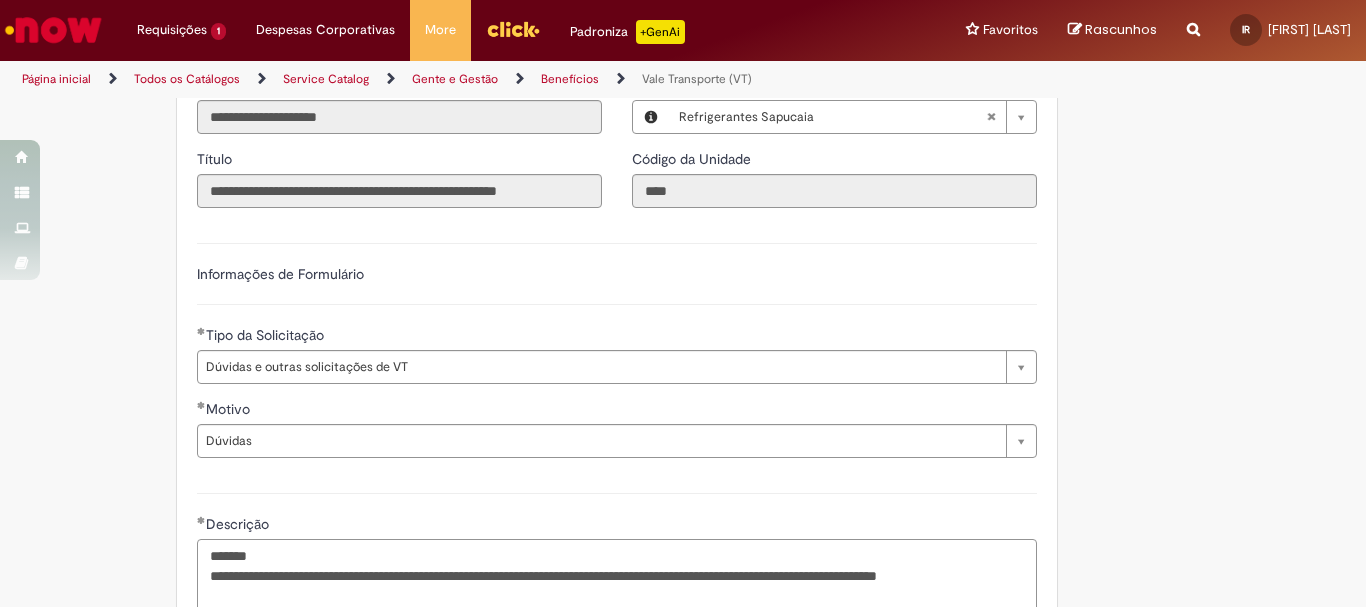scroll, scrollTop: 1203, scrollLeft: 0, axis: vertical 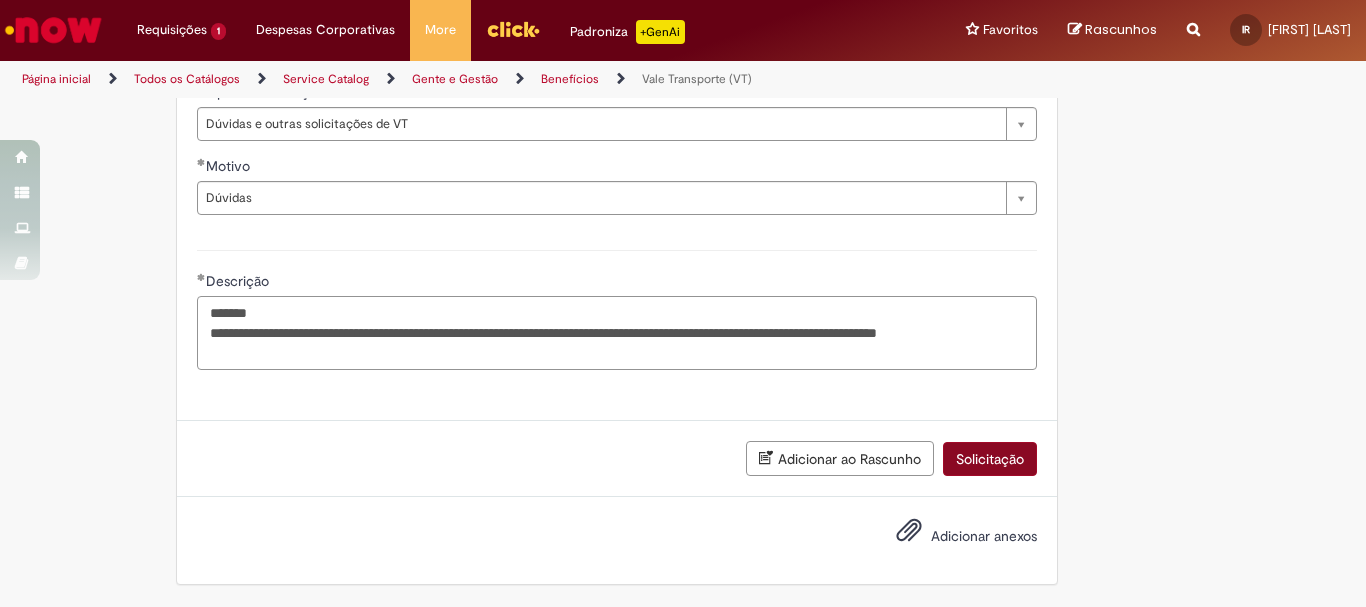 type on "**********" 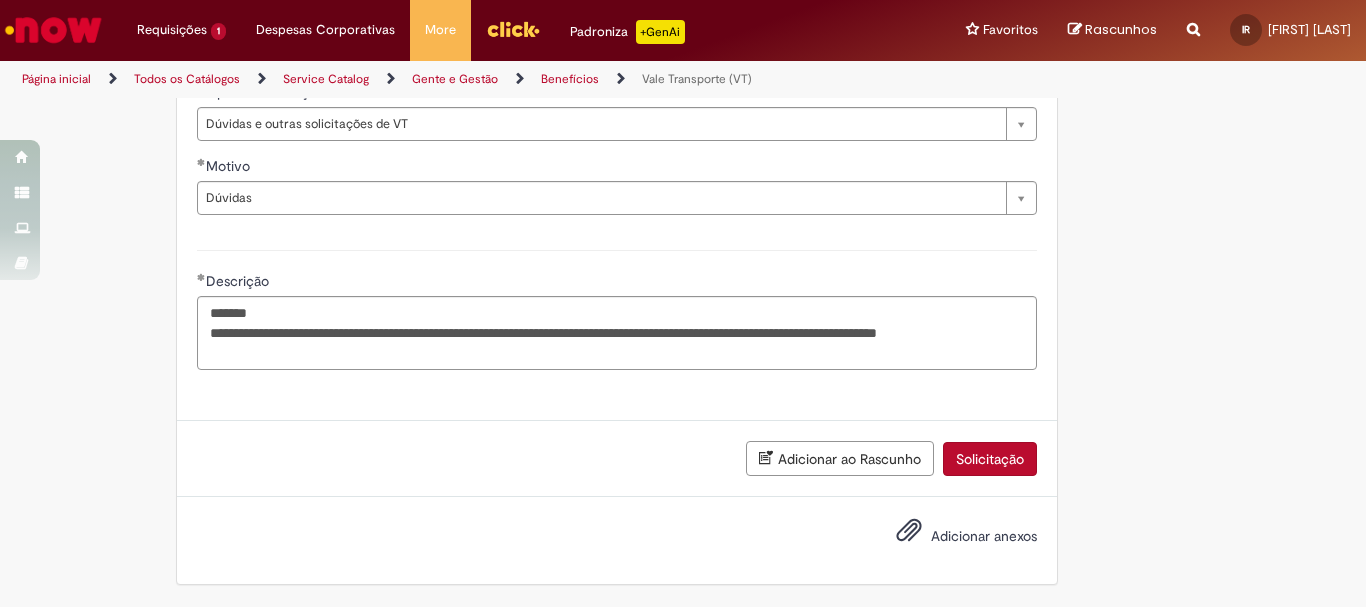 click on "Solicitação" at bounding box center [990, 459] 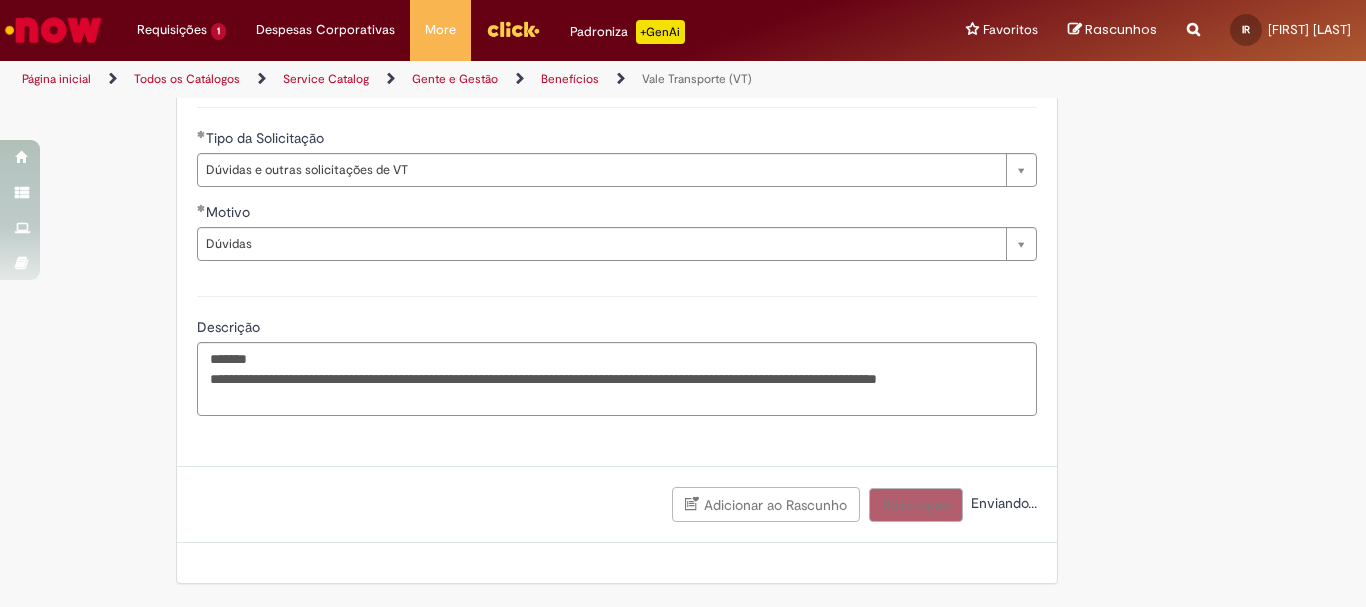 scroll, scrollTop: 1157, scrollLeft: 0, axis: vertical 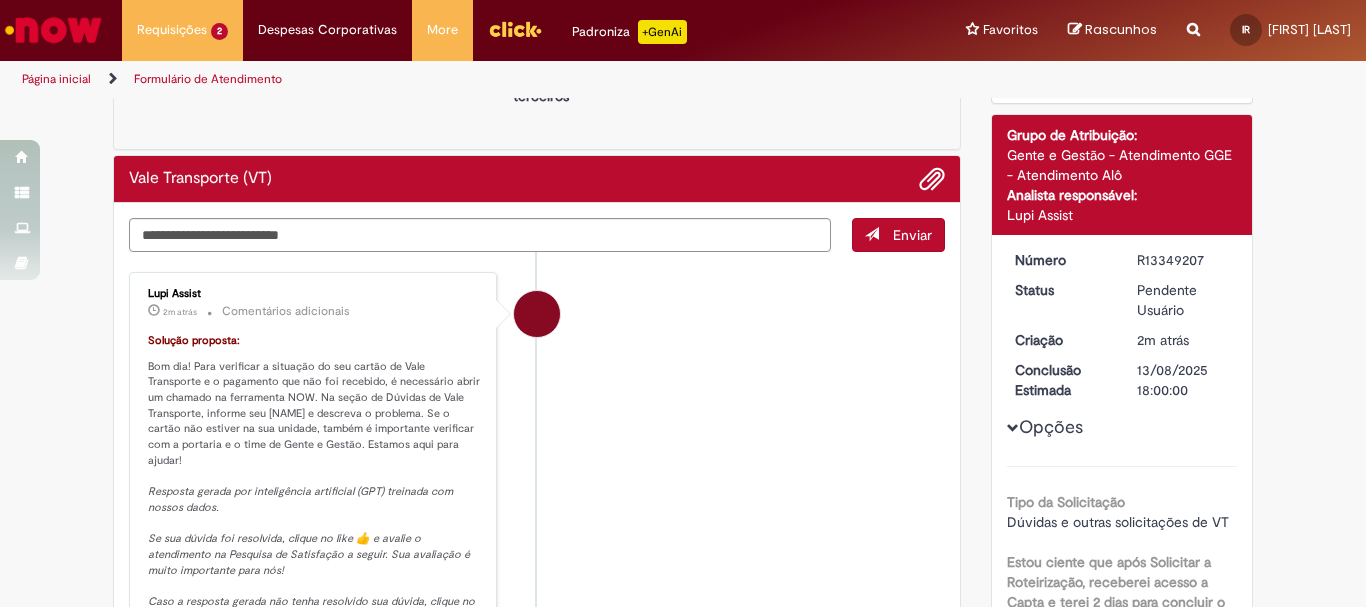 click at bounding box center [53, 30] 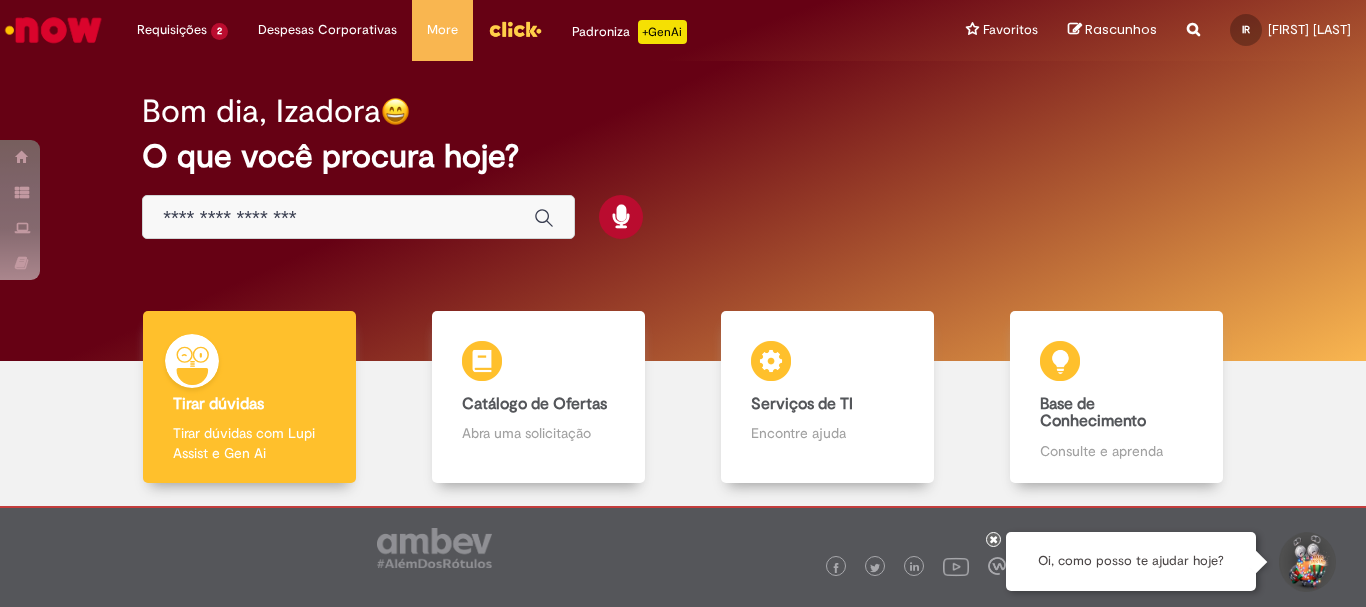 scroll, scrollTop: 0, scrollLeft: 0, axis: both 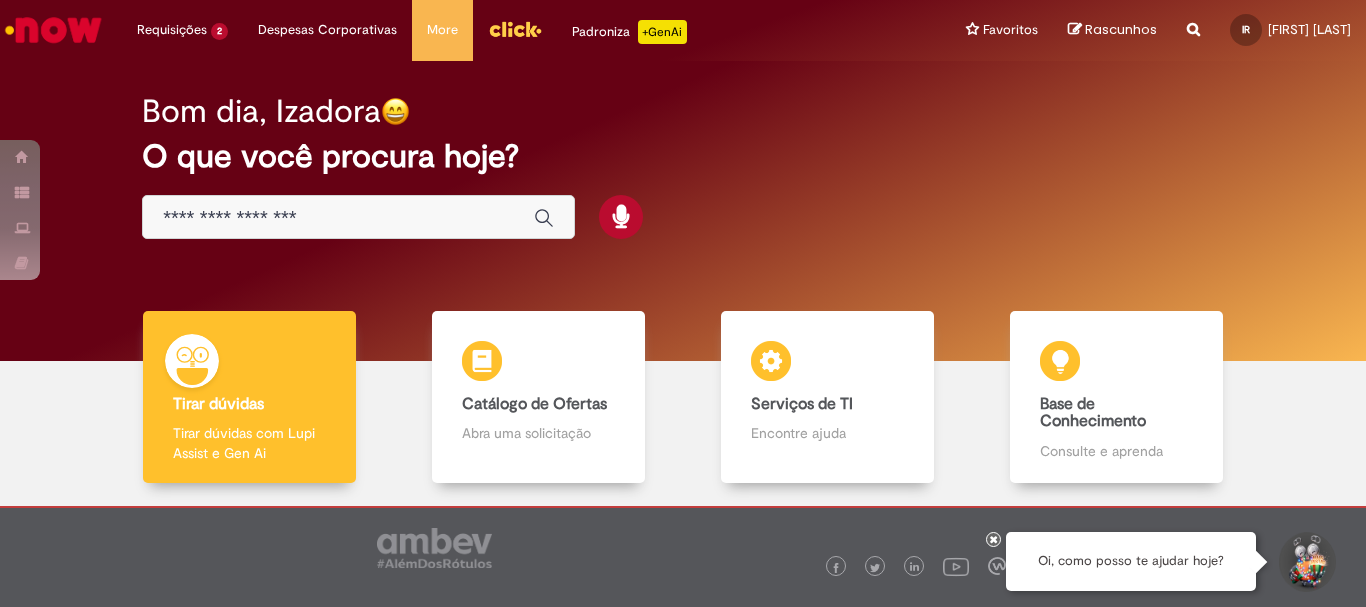 click at bounding box center [338, 218] 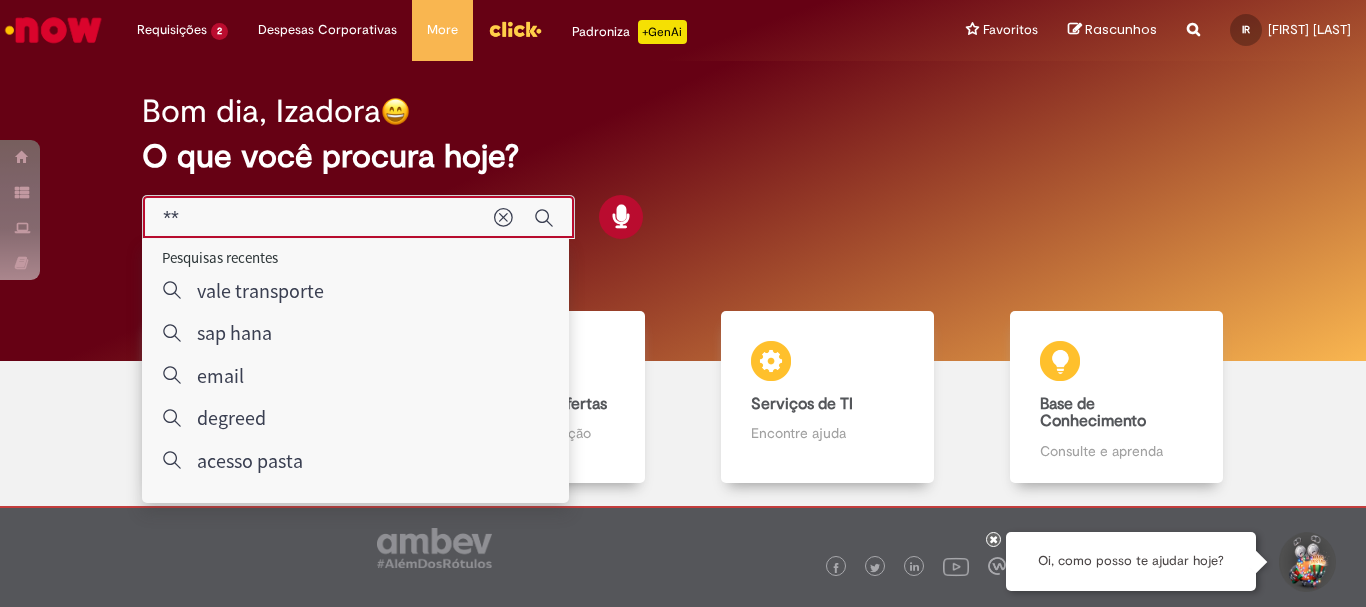 type on "**" 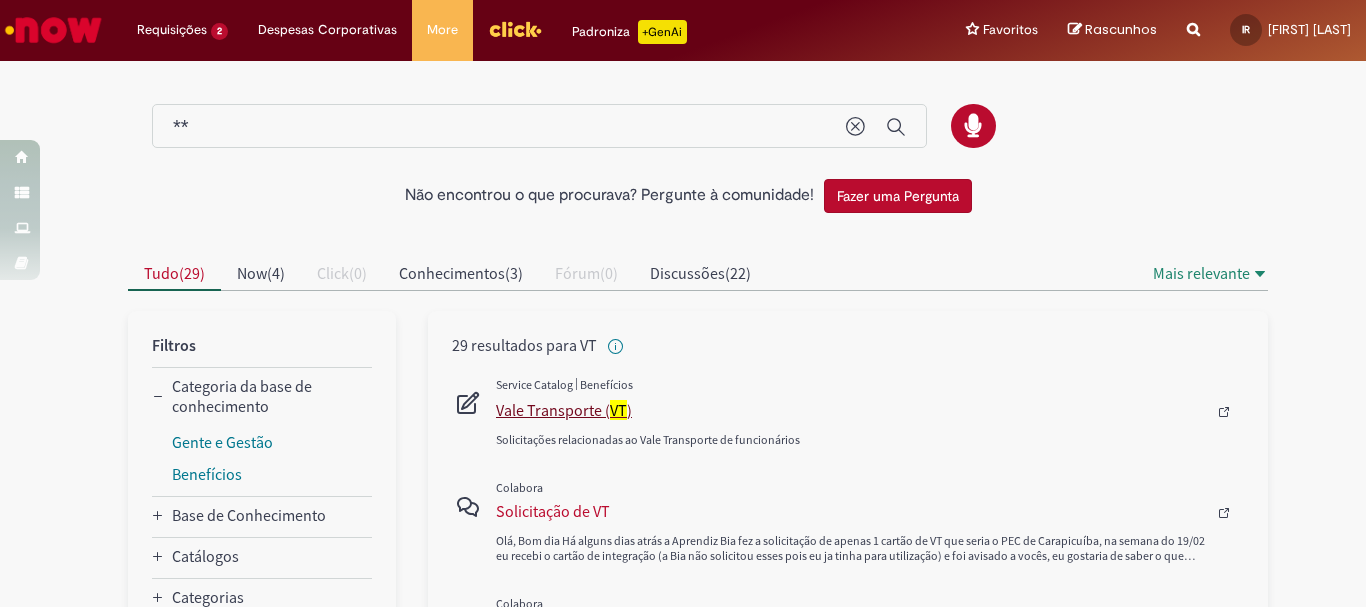 click on "Vale Transporte ( VT )" at bounding box center (851, 410) 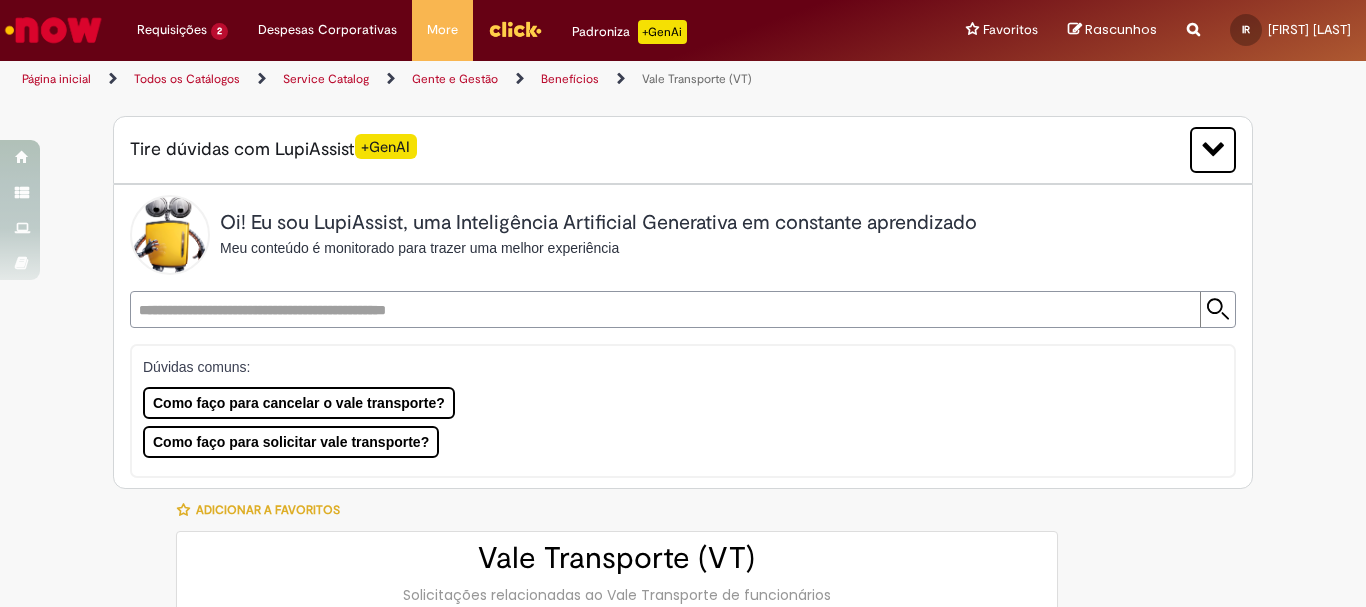 type on "********" 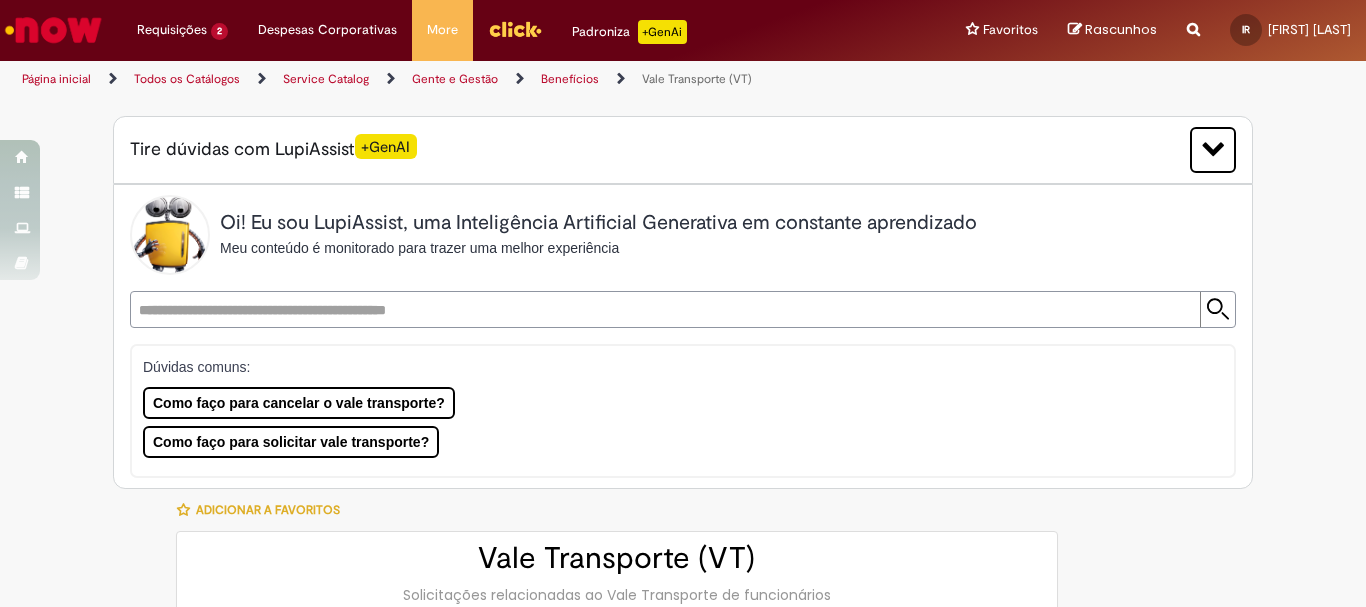 type on "**********" 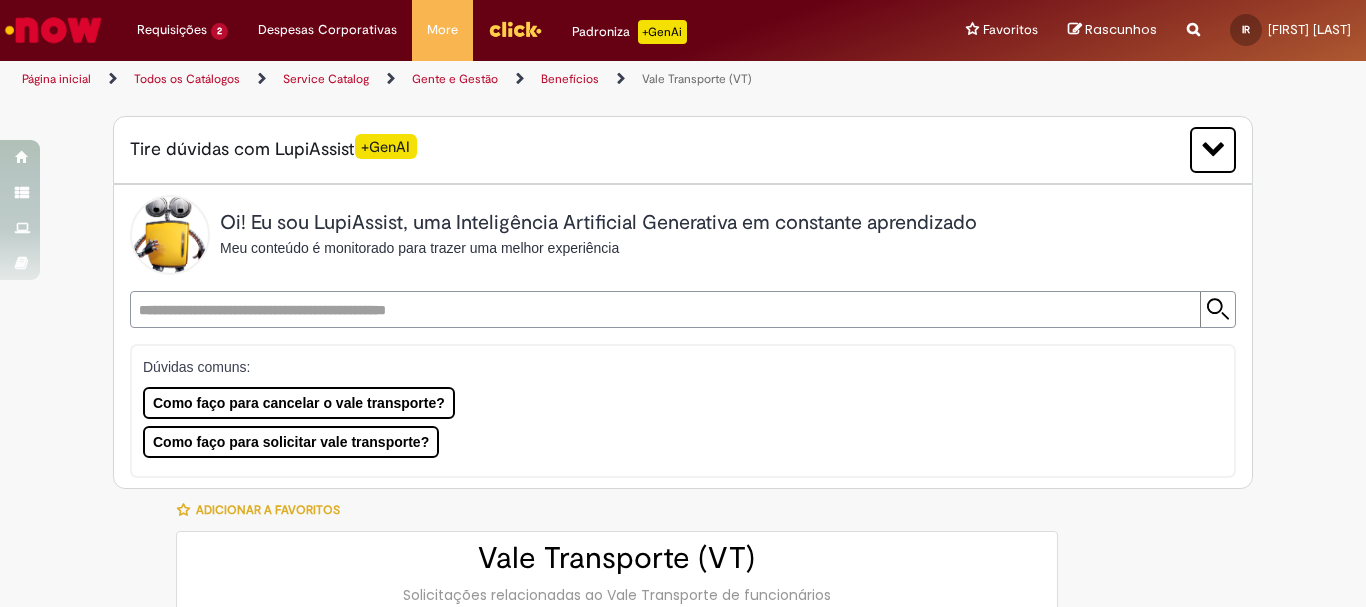 type on "**********" 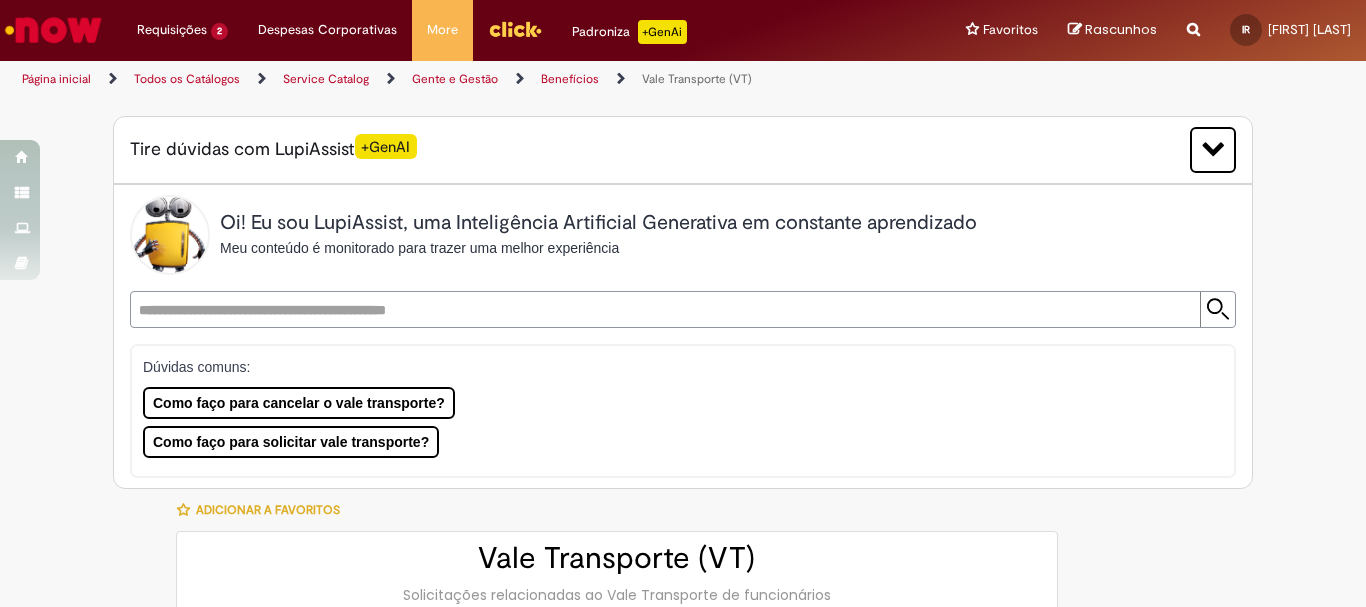 type on "**********" 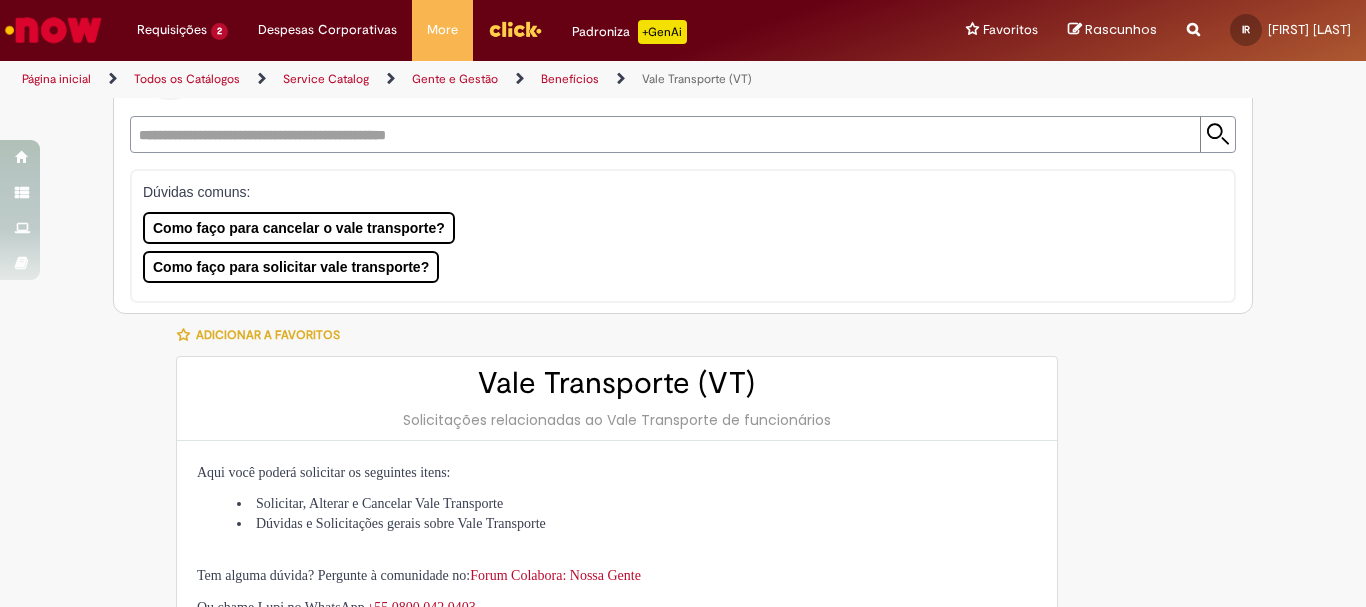 scroll, scrollTop: 0, scrollLeft: 0, axis: both 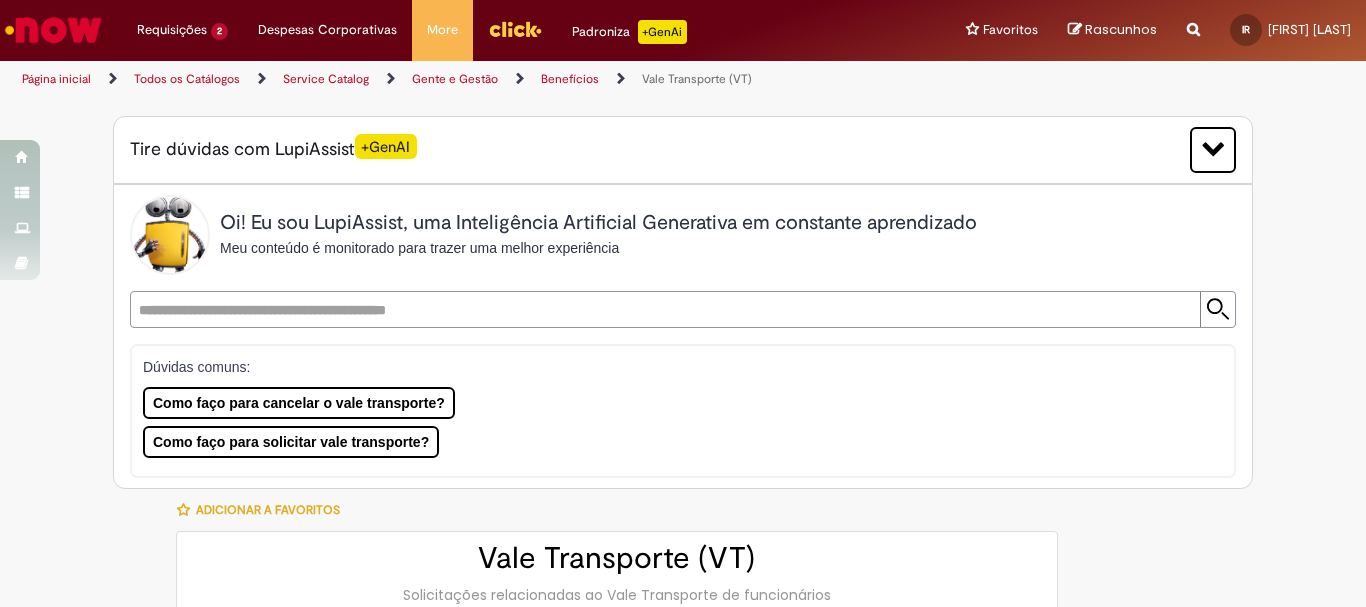 click on "Benefícios" at bounding box center [570, 79] 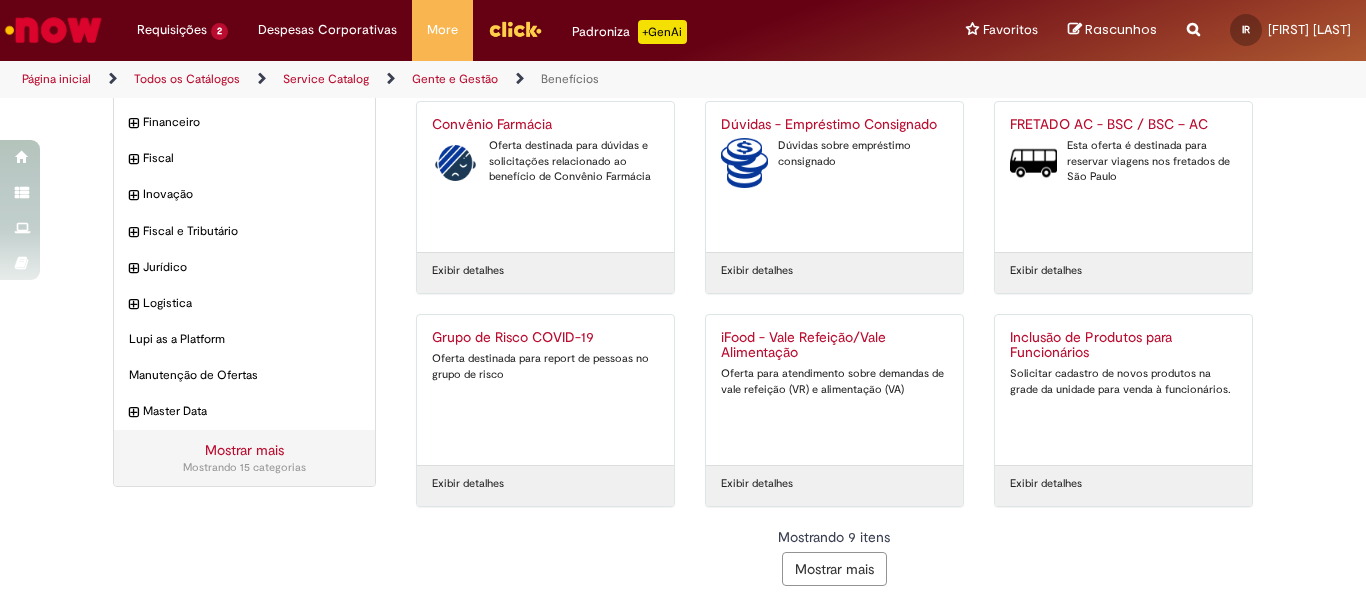 scroll, scrollTop: 0, scrollLeft: 0, axis: both 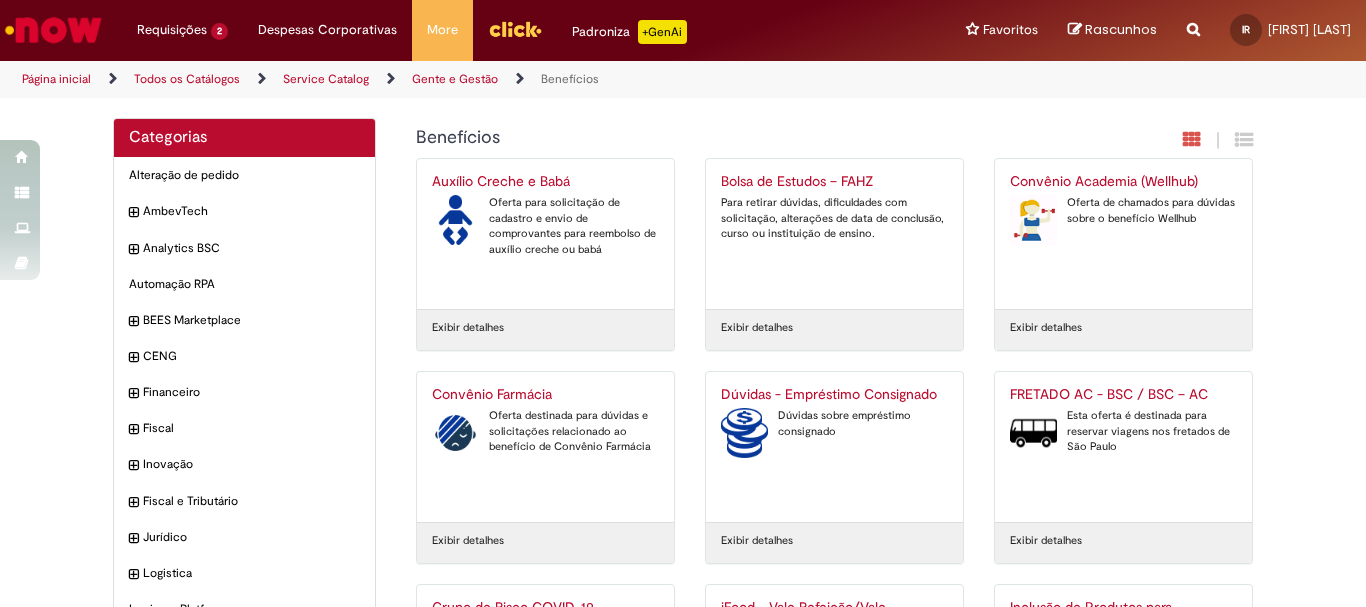 click on "Página inicial" at bounding box center (56, 79) 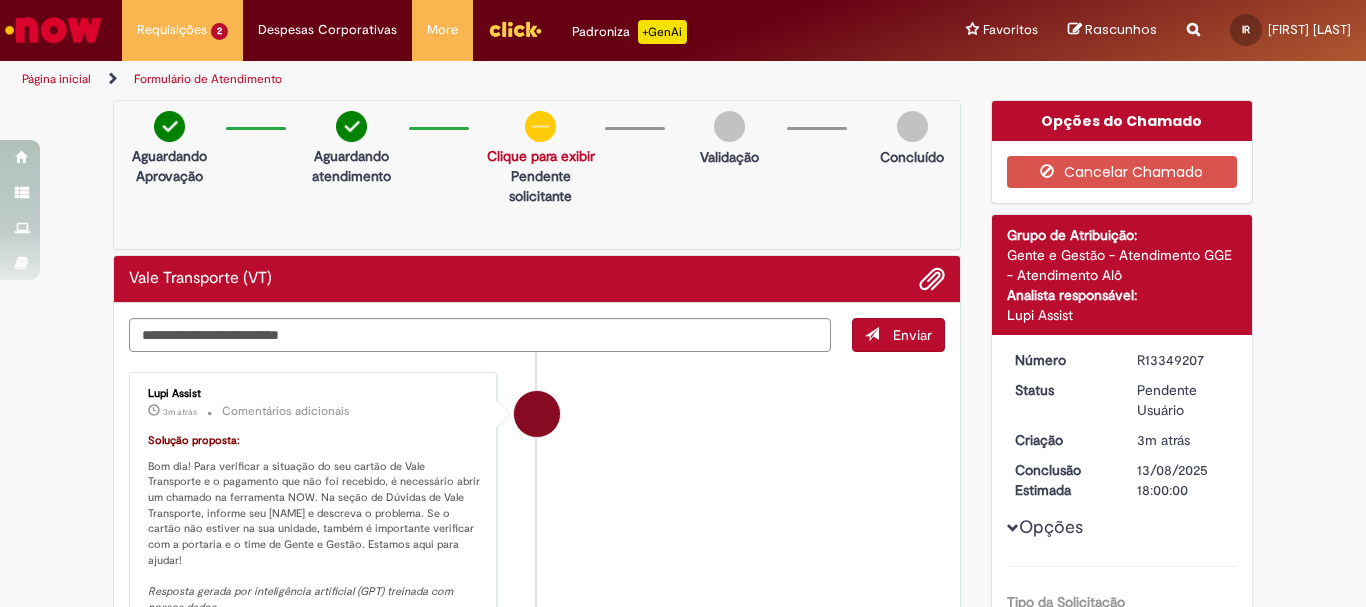 scroll, scrollTop: 0, scrollLeft: 0, axis: both 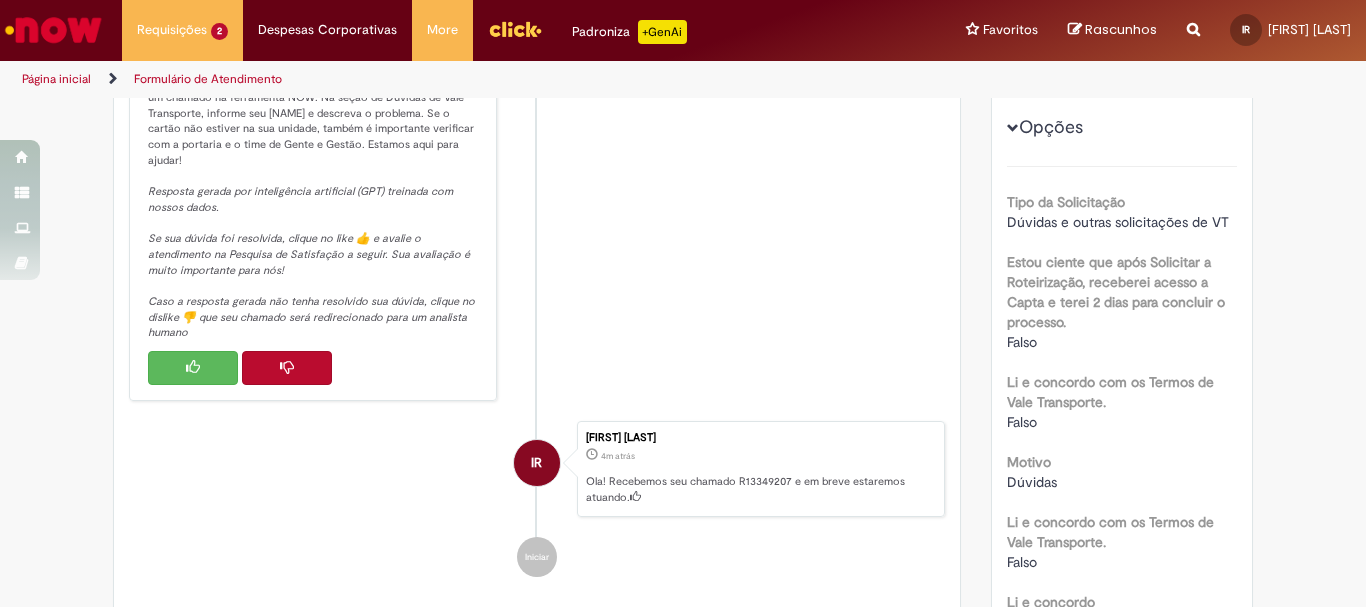 click at bounding box center [287, 368] 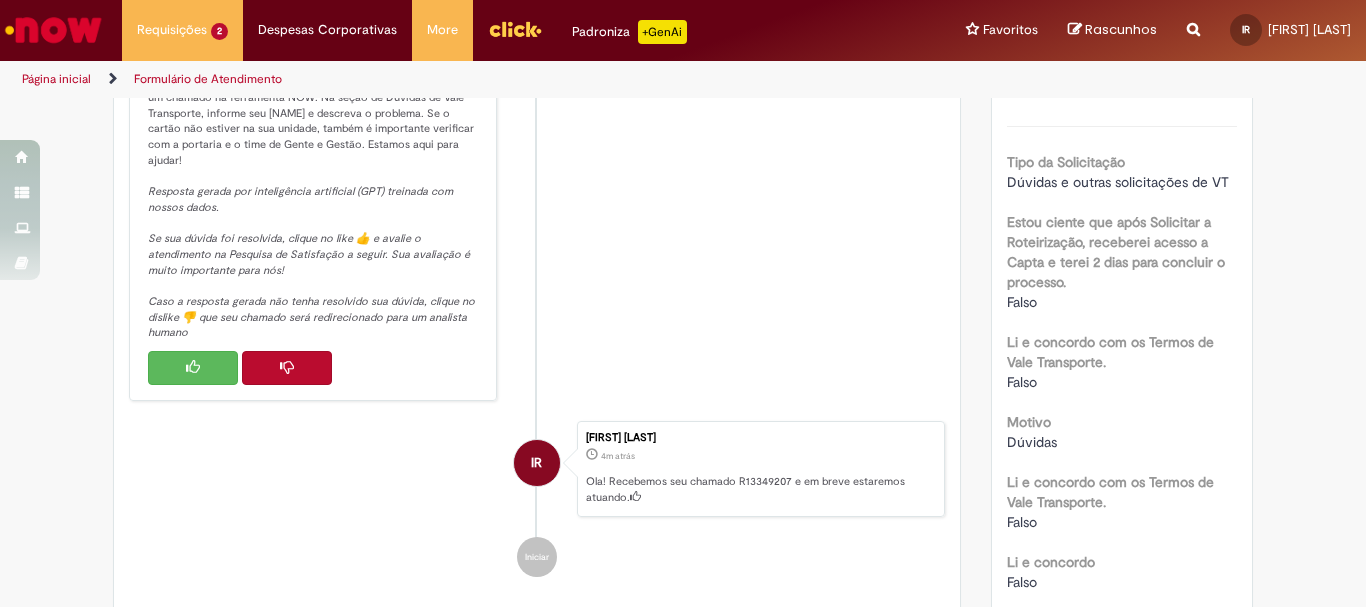 scroll, scrollTop: 0, scrollLeft: 0, axis: both 